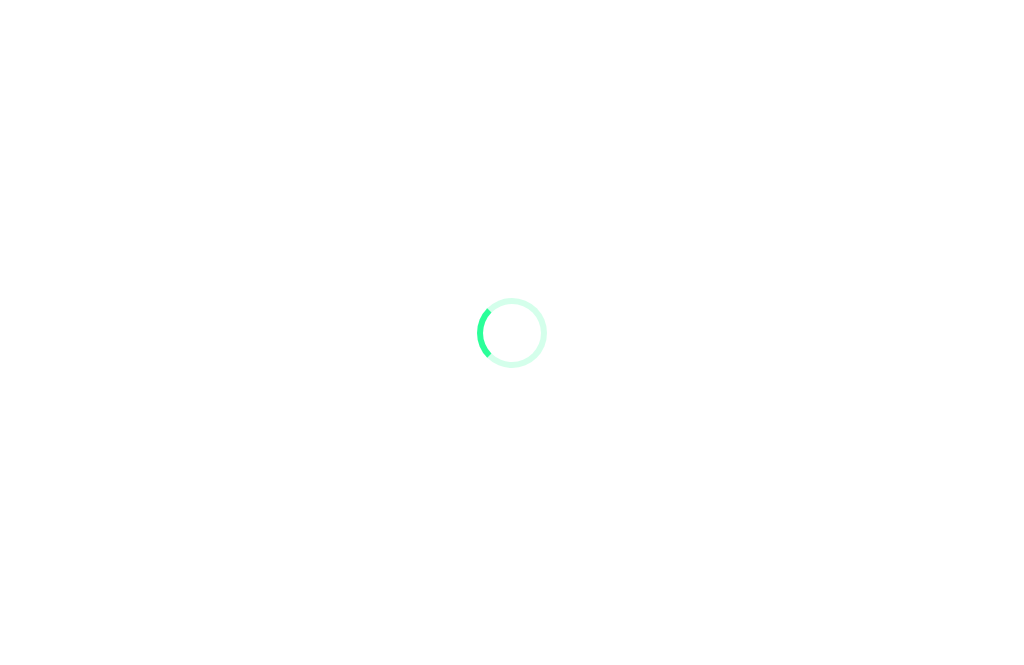 scroll, scrollTop: 0, scrollLeft: 0, axis: both 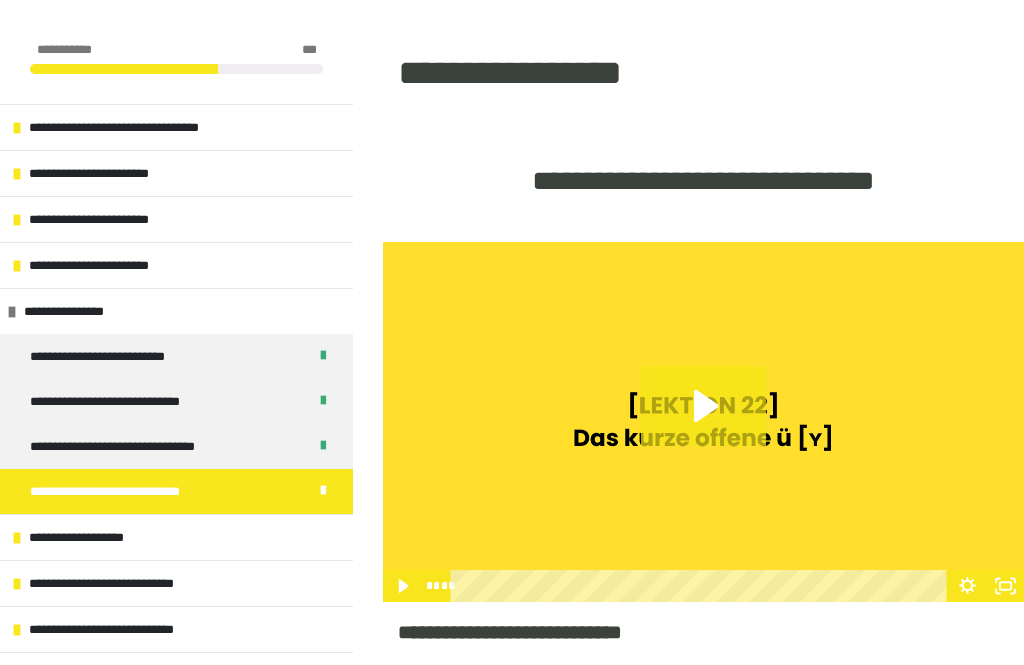 click on "**********" at bounding box center [176, 583] 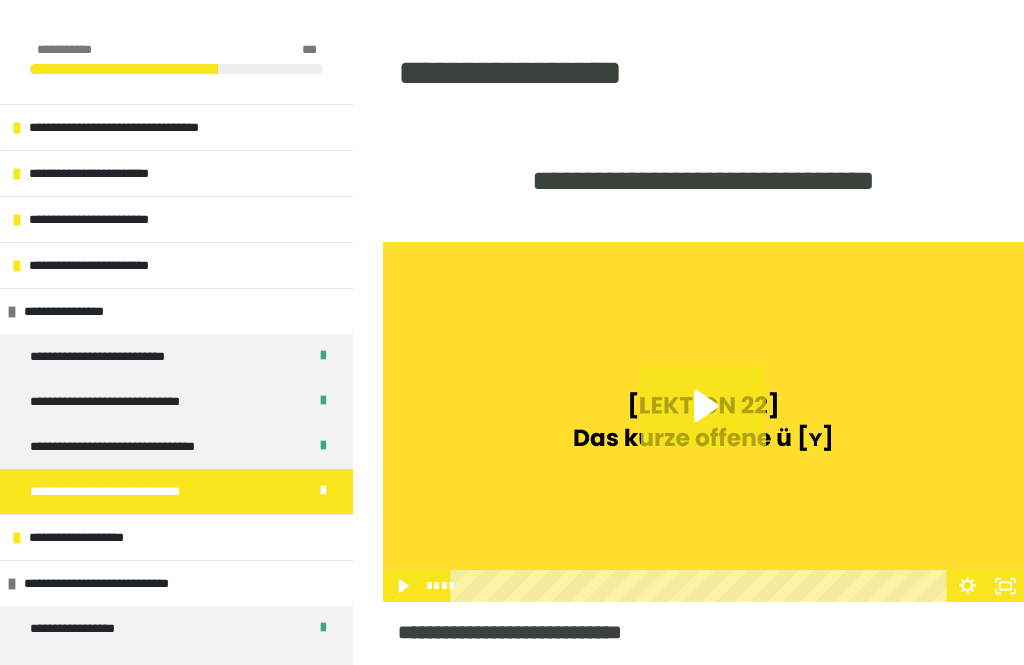 scroll, scrollTop: 341, scrollLeft: 0, axis: vertical 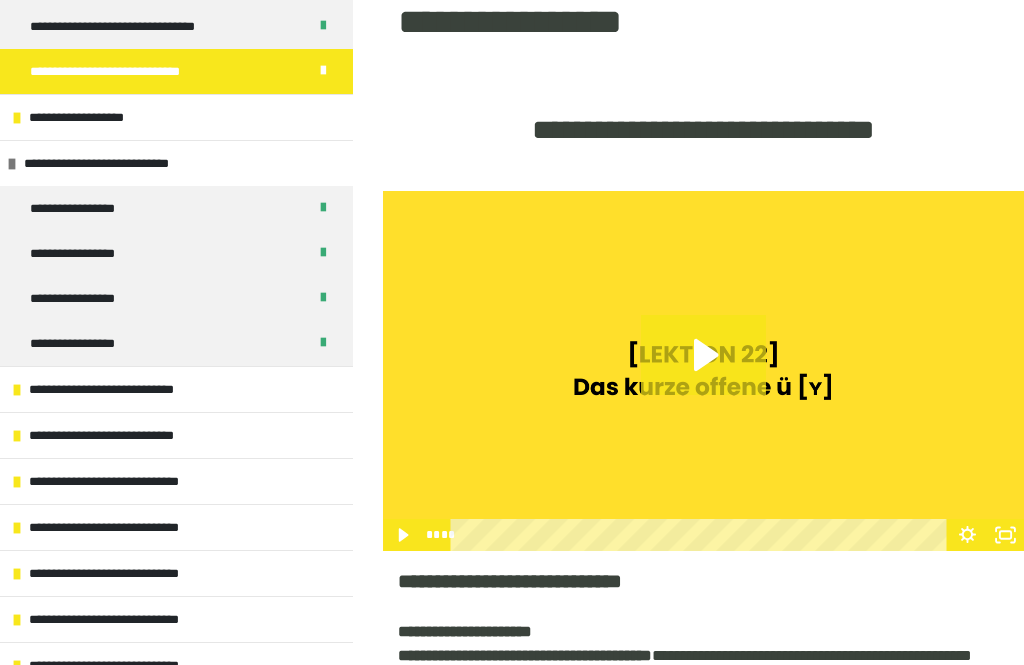 click on "**********" at bounding box center [176, 389] 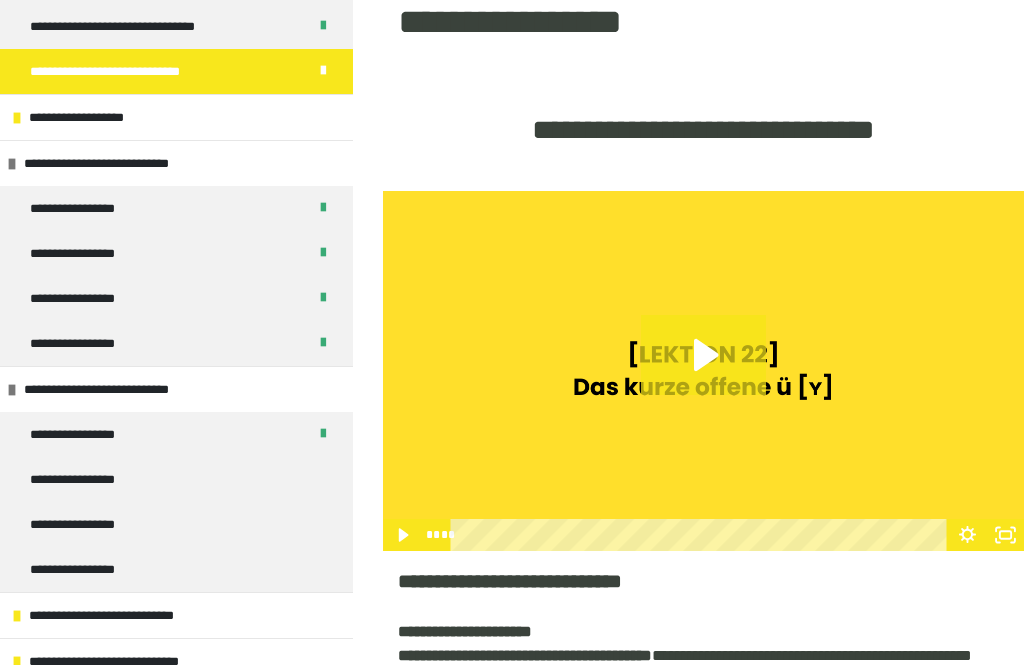 click on "**********" at bounding box center [176, 434] 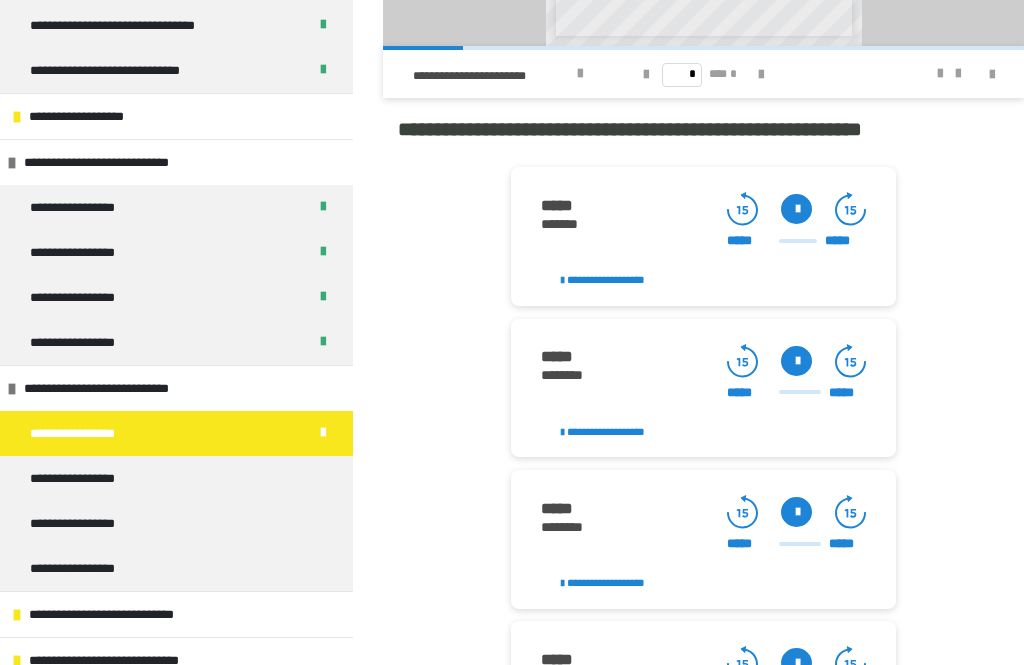 scroll, scrollTop: 2154, scrollLeft: 0, axis: vertical 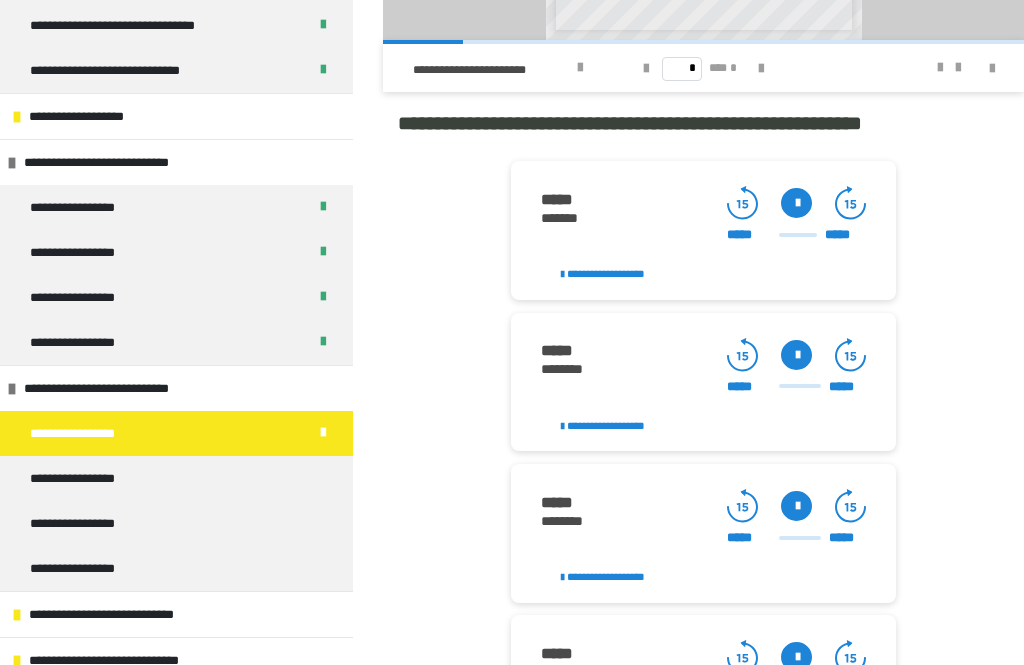 click at bounding box center (796, 204) 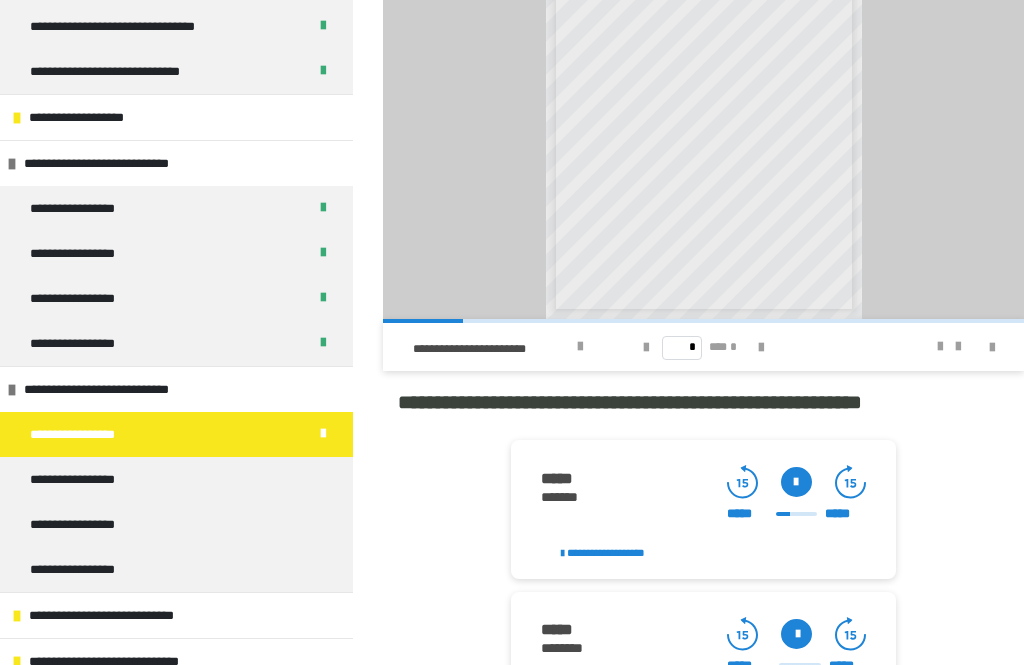 scroll, scrollTop: 1853, scrollLeft: 0, axis: vertical 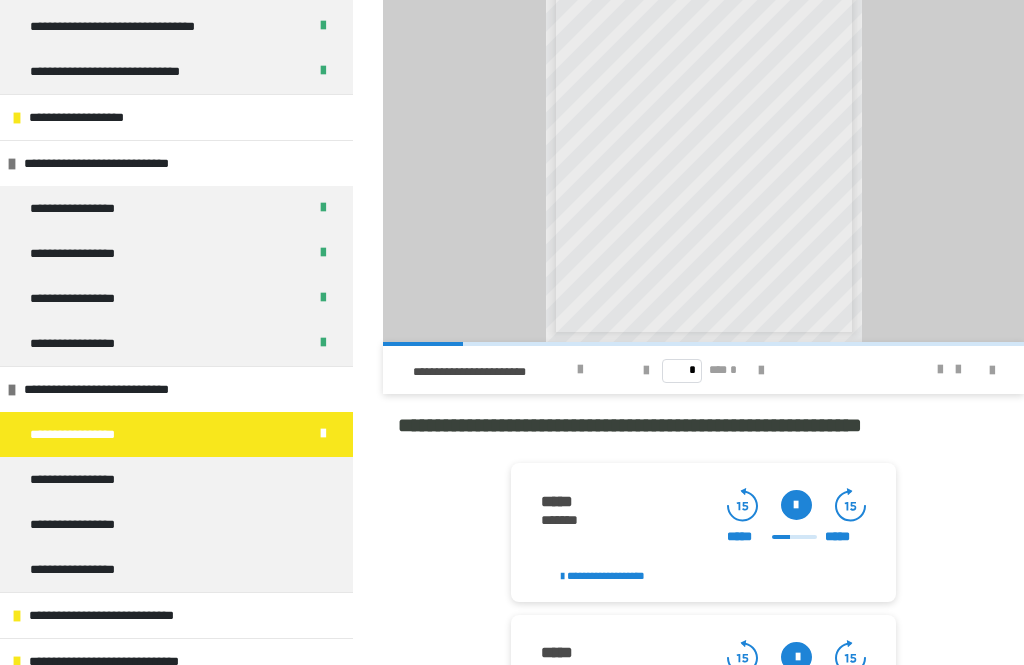click at bounding box center [761, 371] 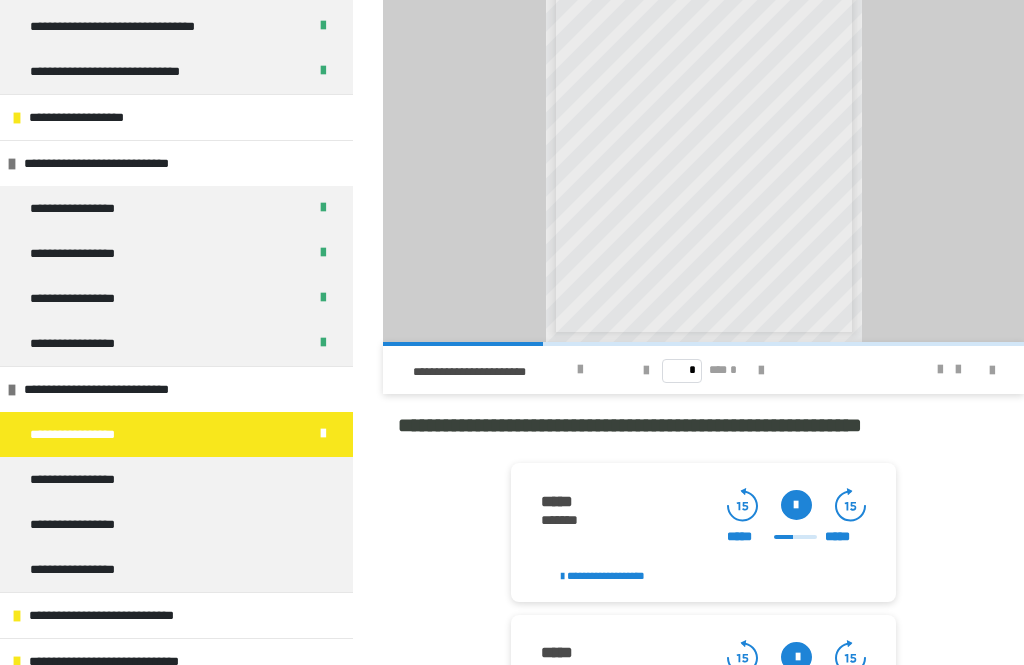 click at bounding box center (940, 370) 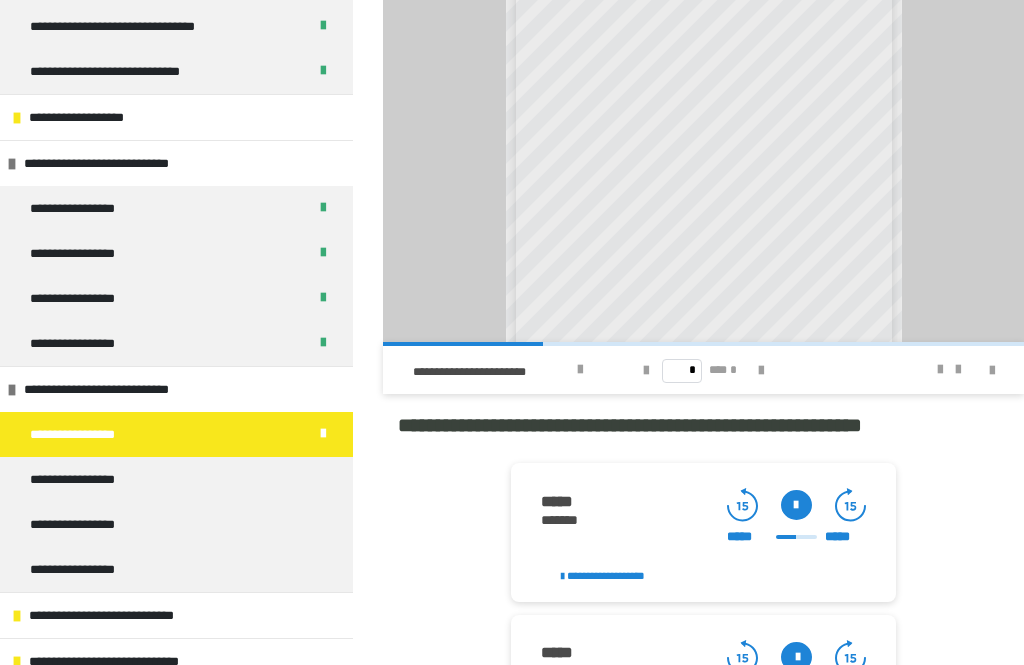 click at bounding box center (940, 370) 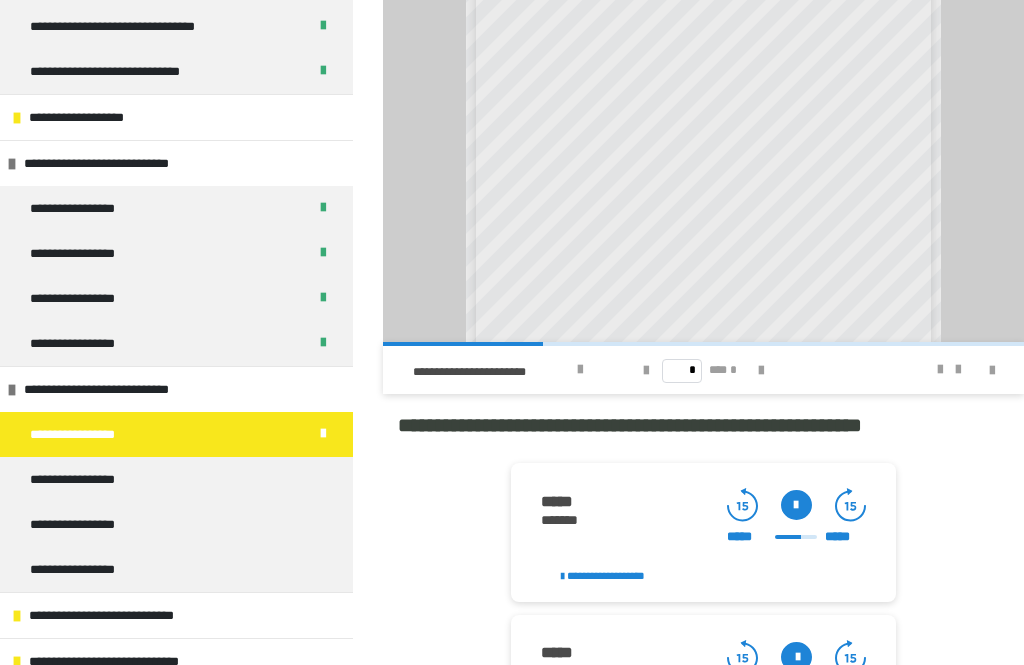 scroll, scrollTop: 214, scrollLeft: 0, axis: vertical 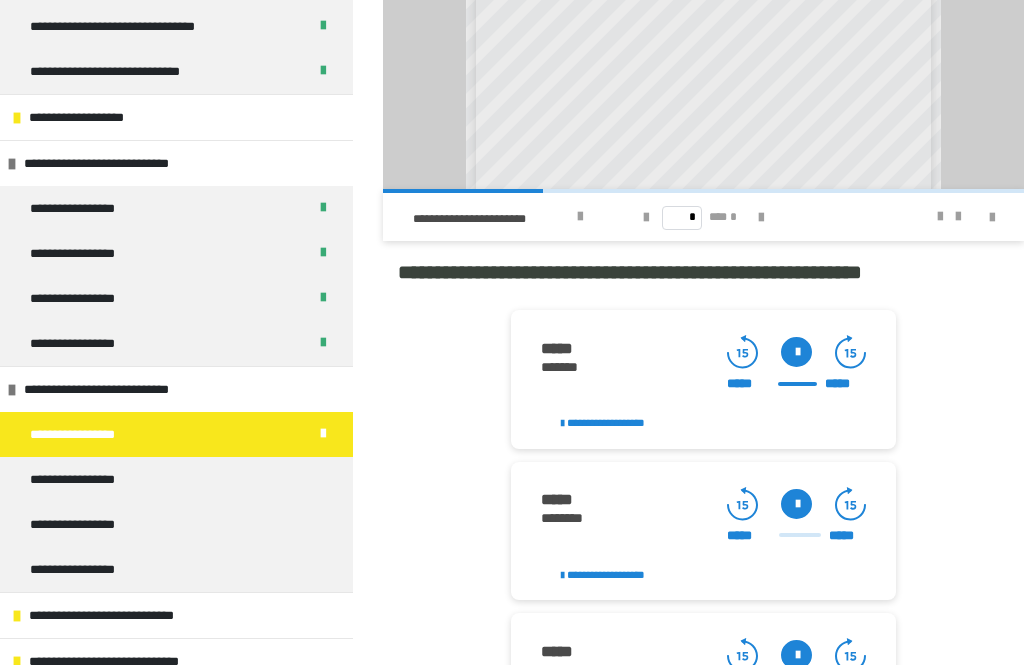 click at bounding box center (796, 504) 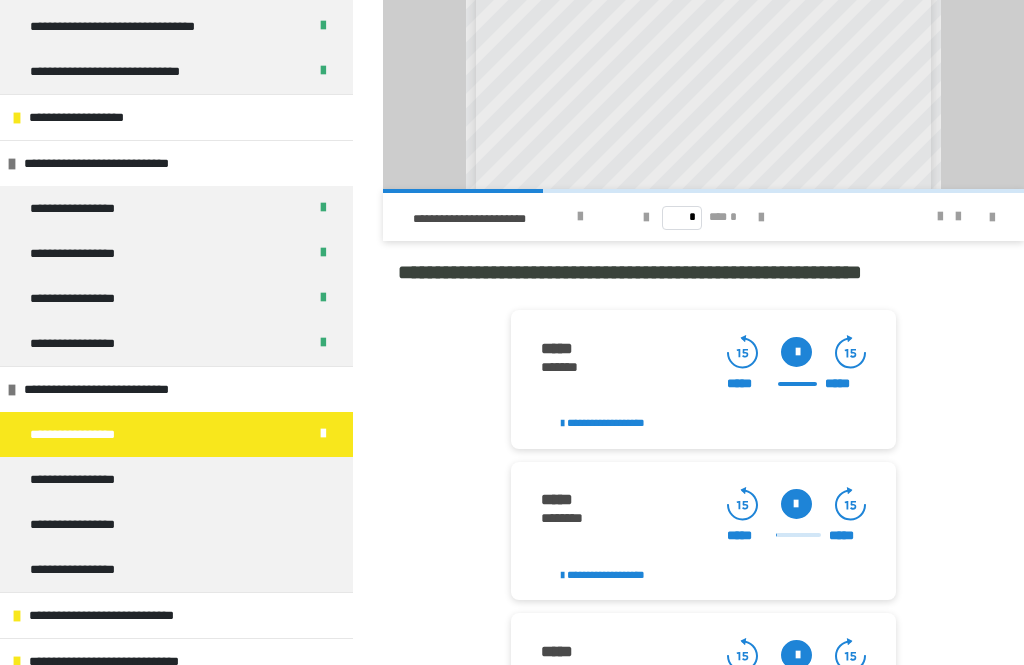 click at bounding box center [761, 218] 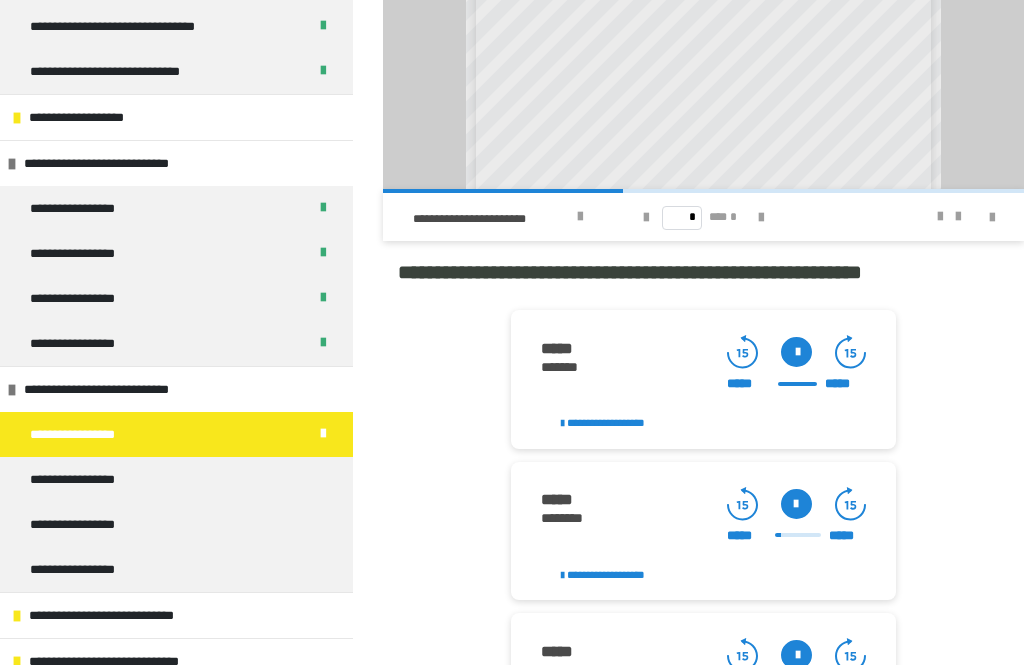 scroll, scrollTop: 128, scrollLeft: 0, axis: vertical 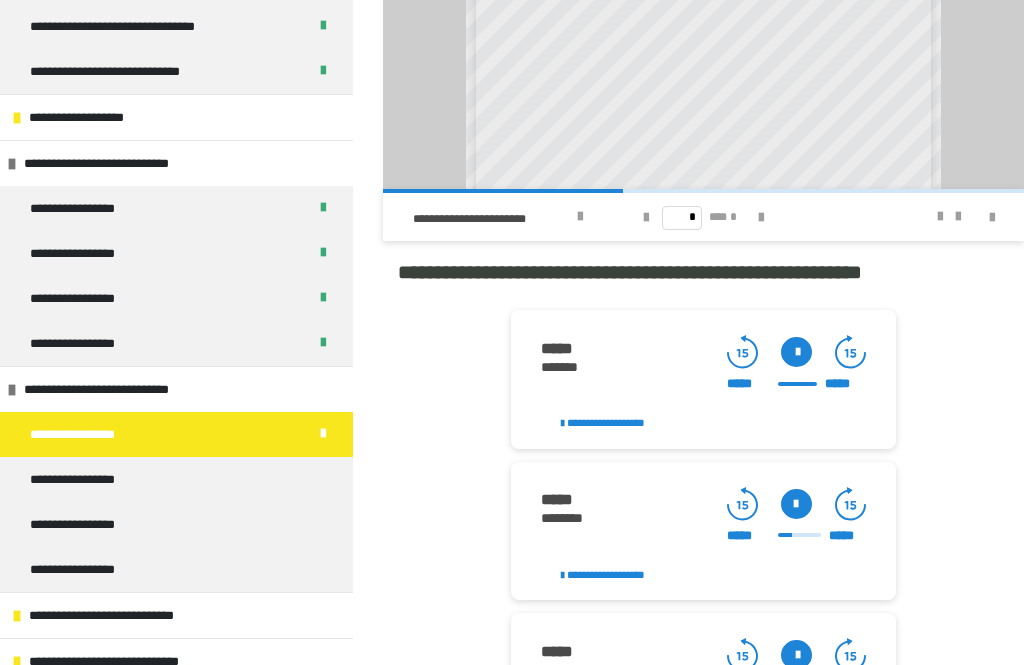 click at bounding box center [940, 217] 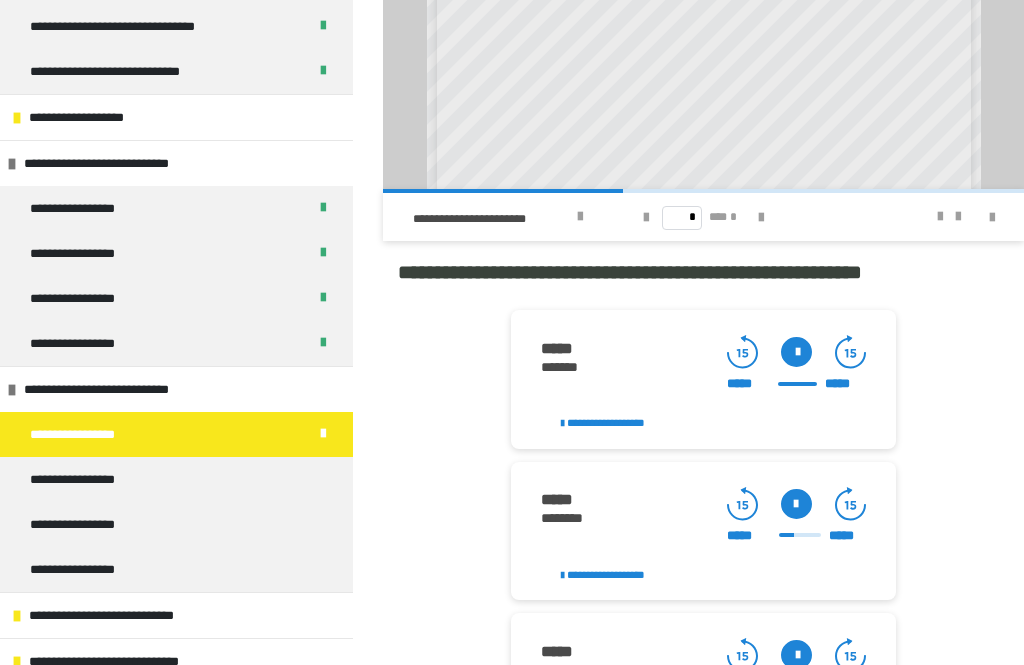 scroll, scrollTop: 286, scrollLeft: 0, axis: vertical 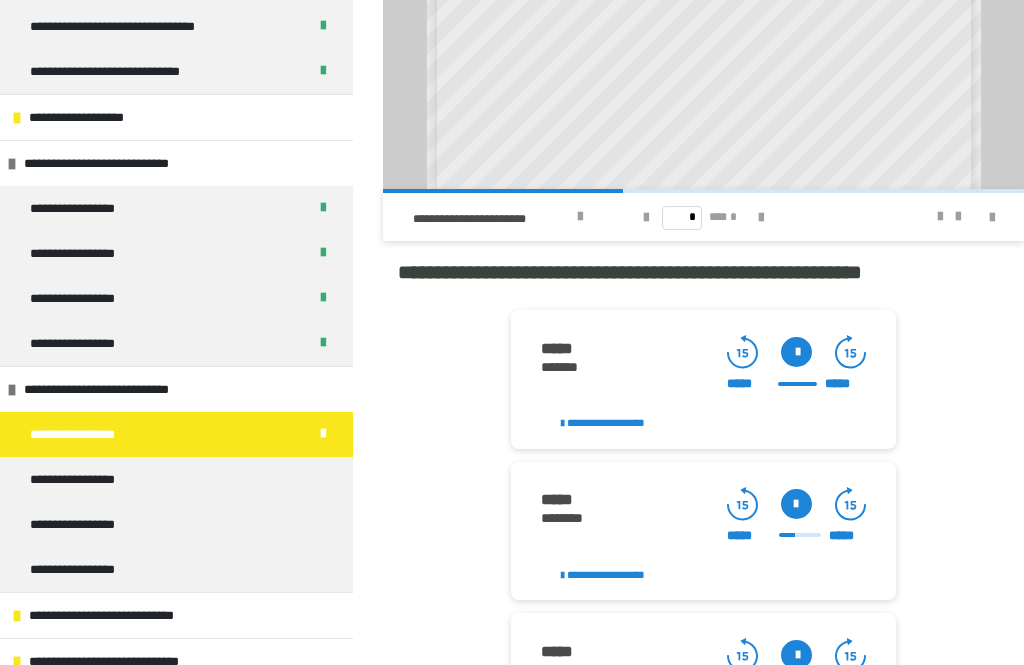 click at bounding box center (796, 504) 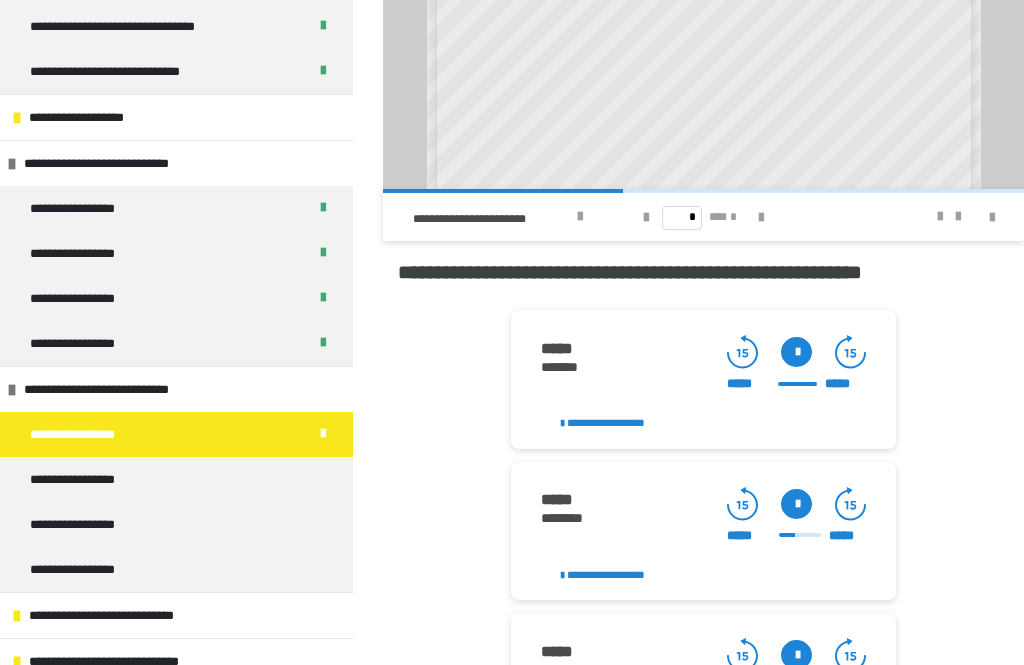 click at bounding box center (796, 504) 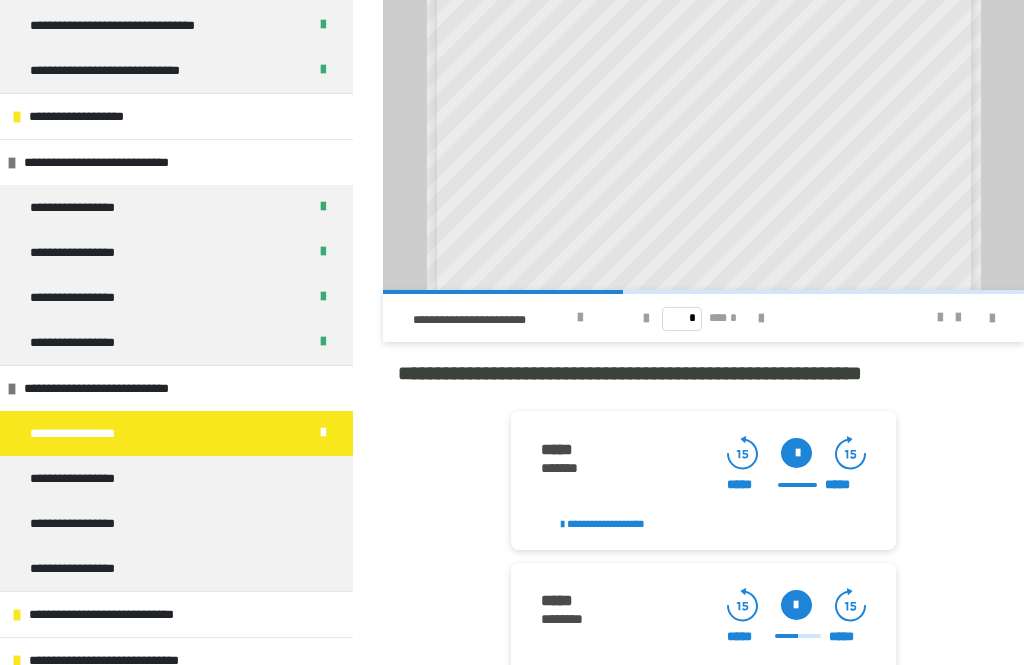 scroll, scrollTop: 1883, scrollLeft: 0, axis: vertical 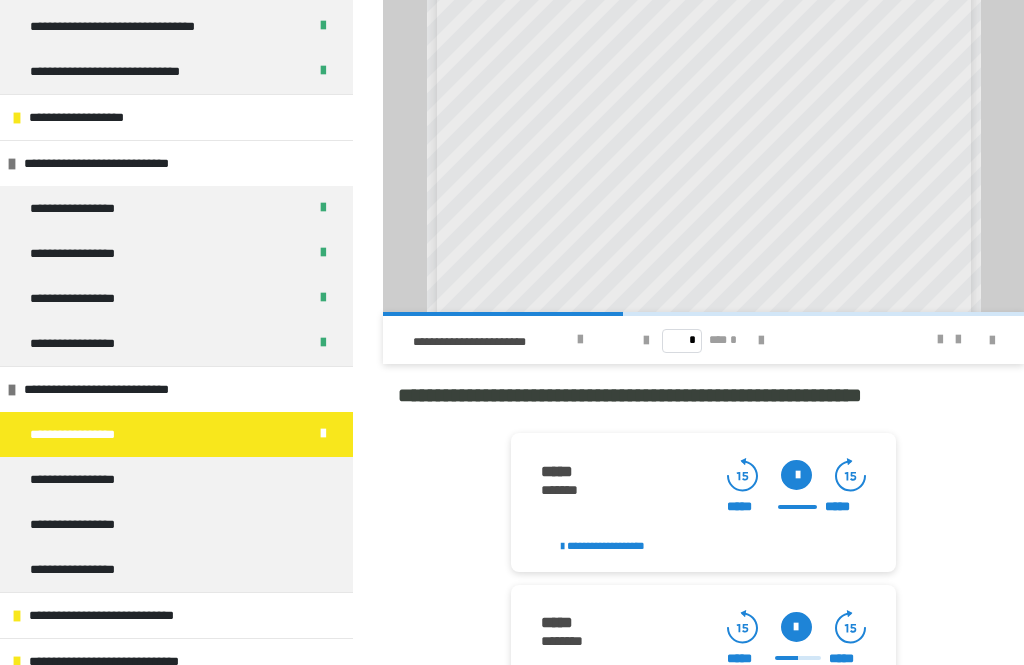 click at bounding box center (761, 341) 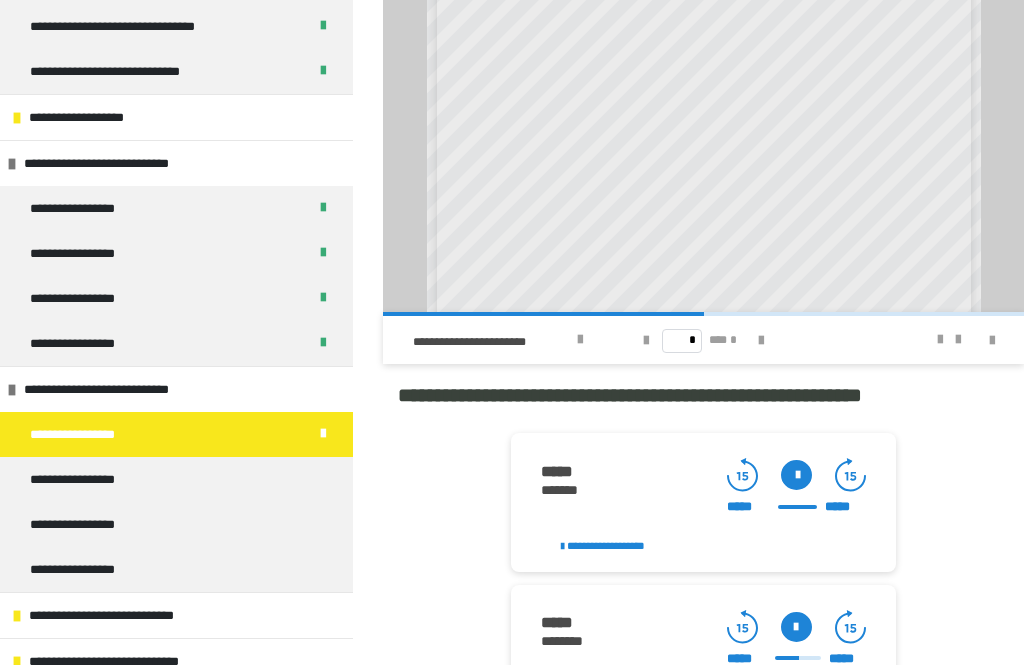 scroll, scrollTop: 0, scrollLeft: 0, axis: both 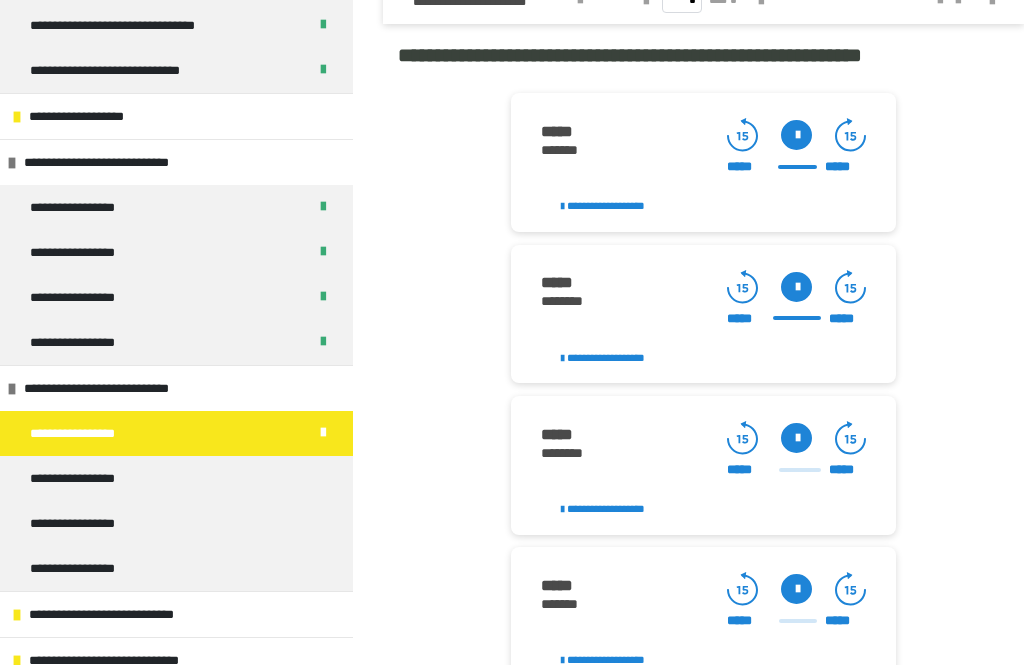 click at bounding box center (796, 439) 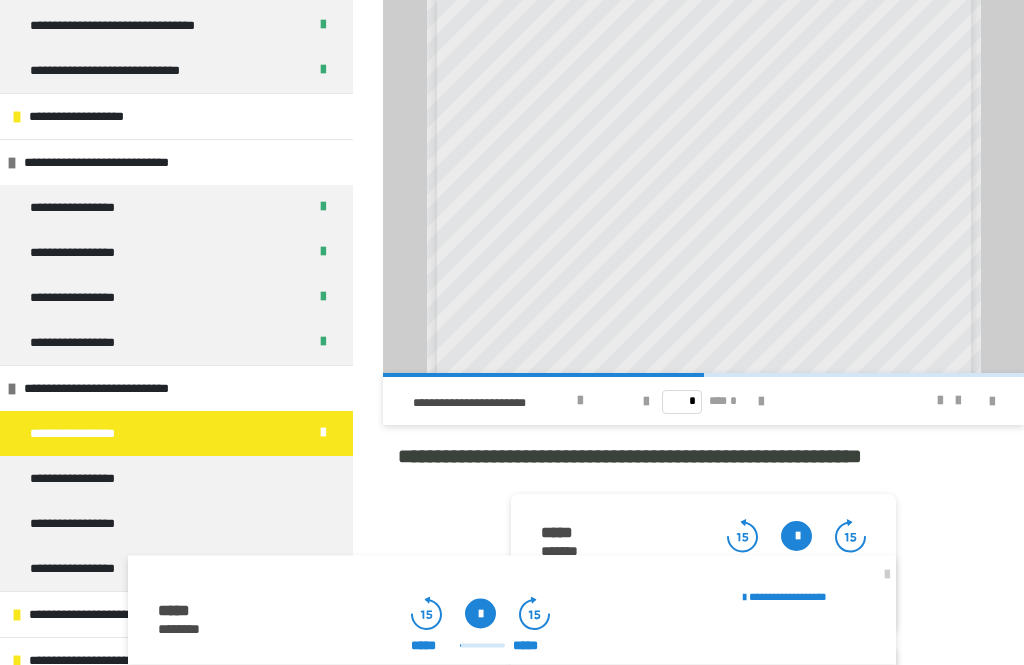 scroll, scrollTop: 1818, scrollLeft: 0, axis: vertical 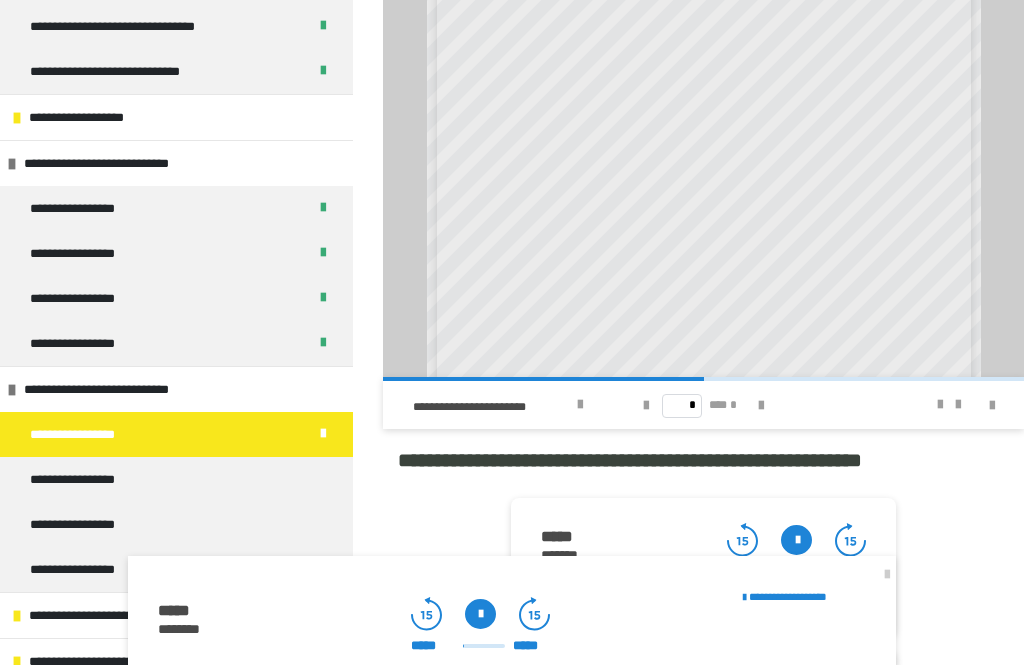 click at bounding box center (761, 406) 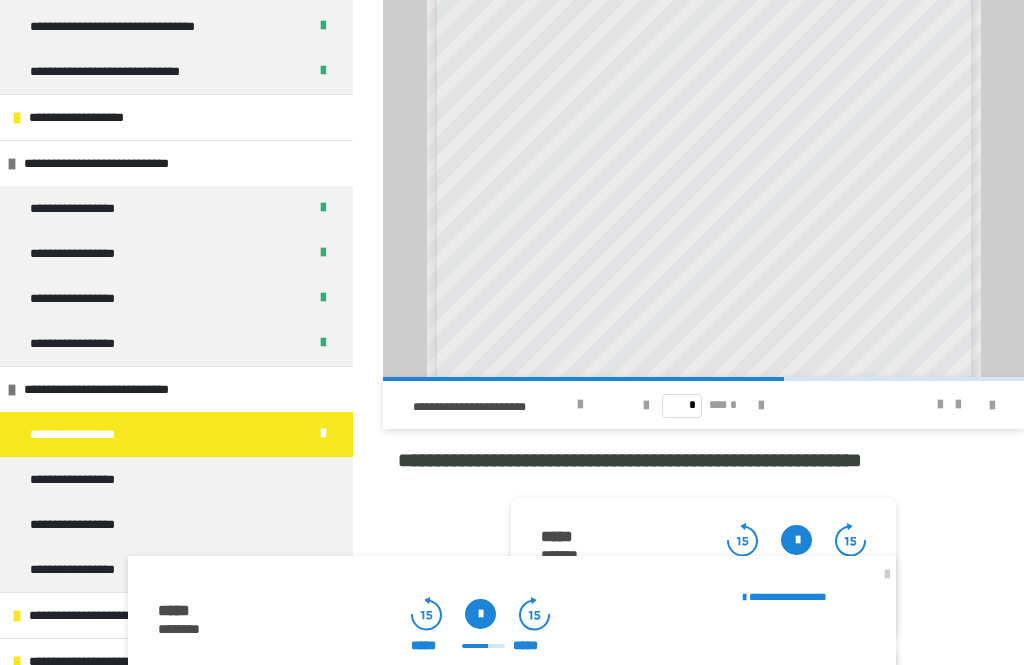 scroll, scrollTop: 279, scrollLeft: 0, axis: vertical 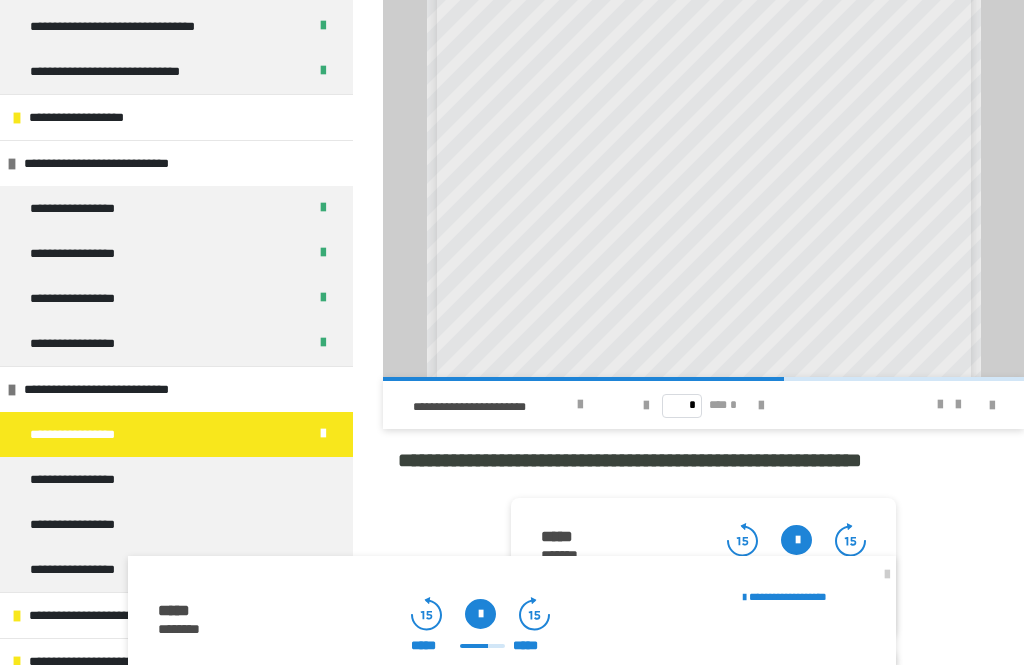 click at bounding box center [761, 406] 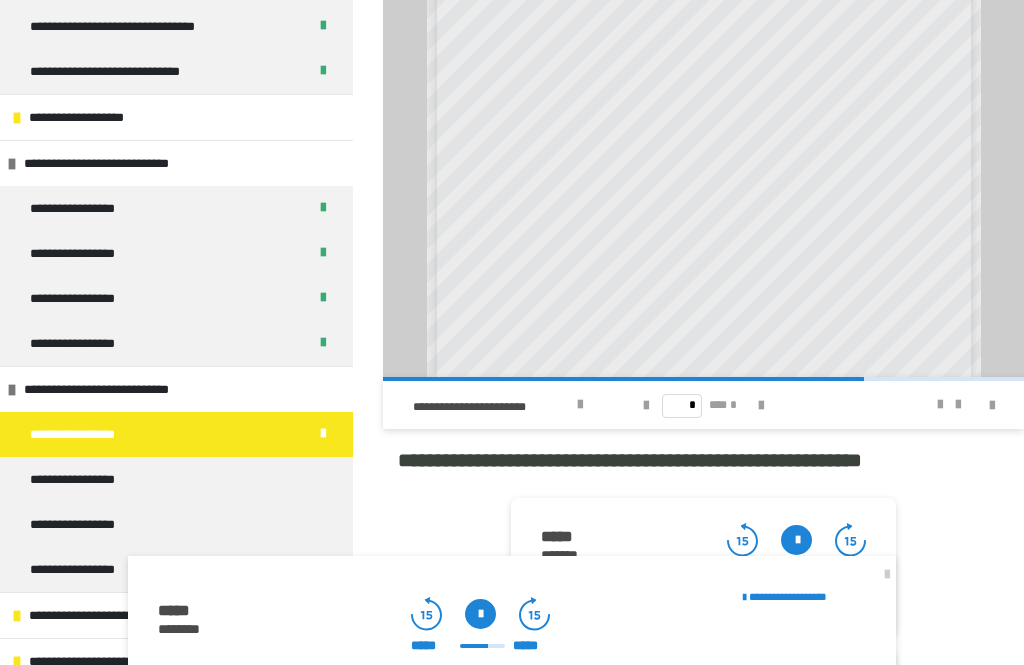 scroll, scrollTop: 0, scrollLeft: 0, axis: both 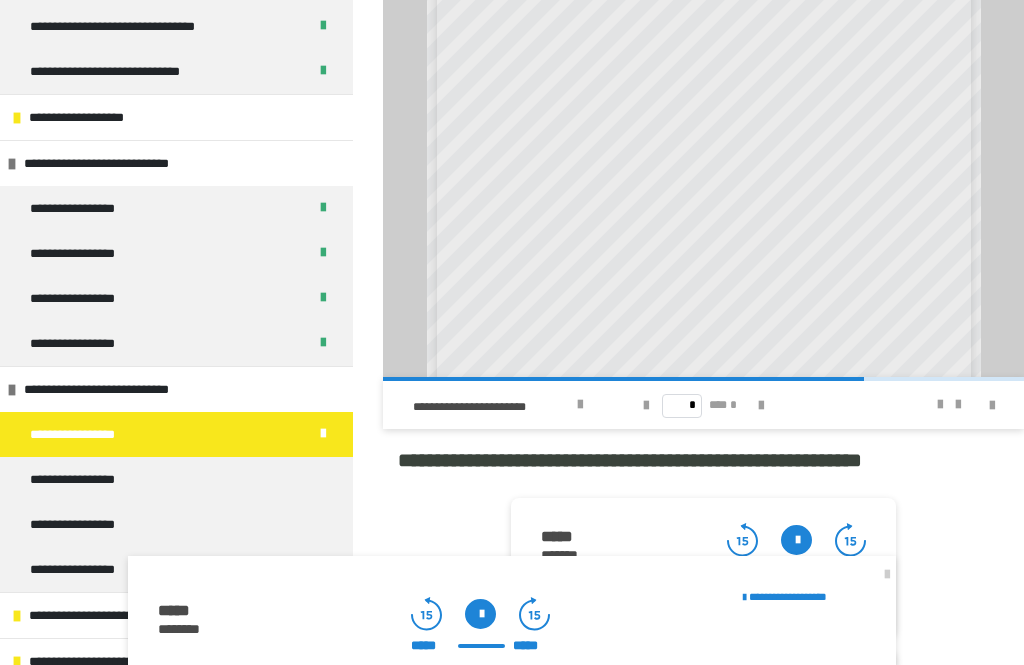 click at bounding box center [761, 406] 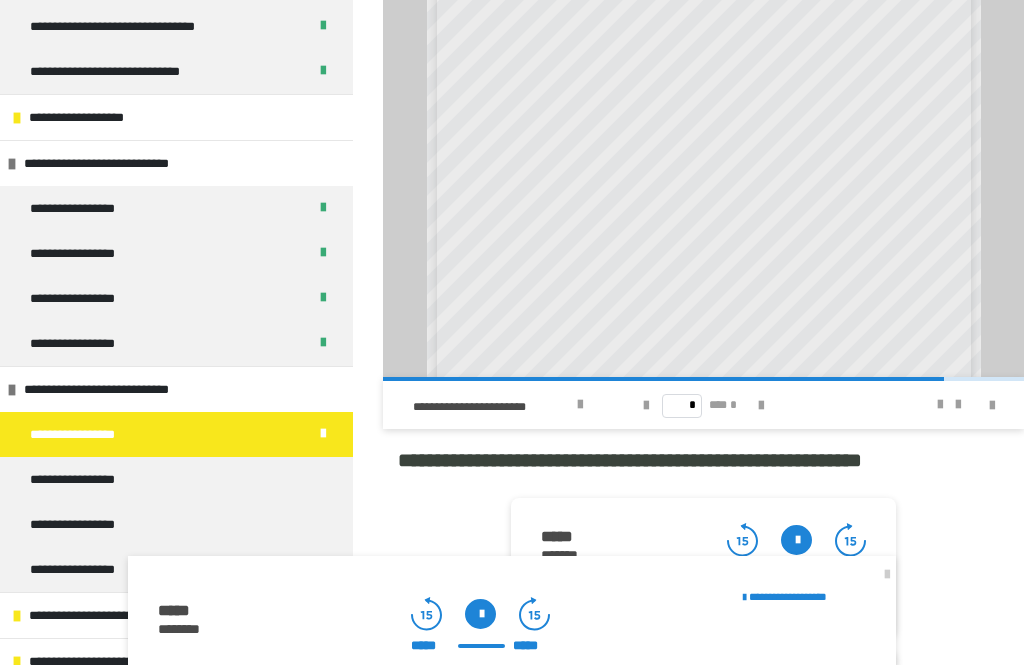 scroll, scrollTop: 78, scrollLeft: 0, axis: vertical 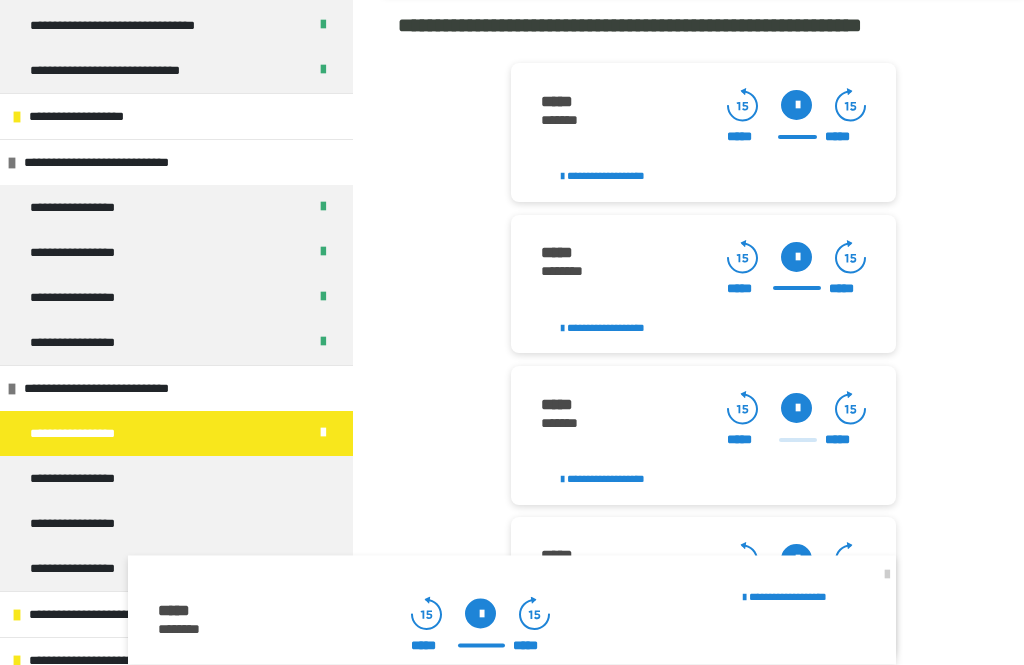 click at bounding box center [887, 575] 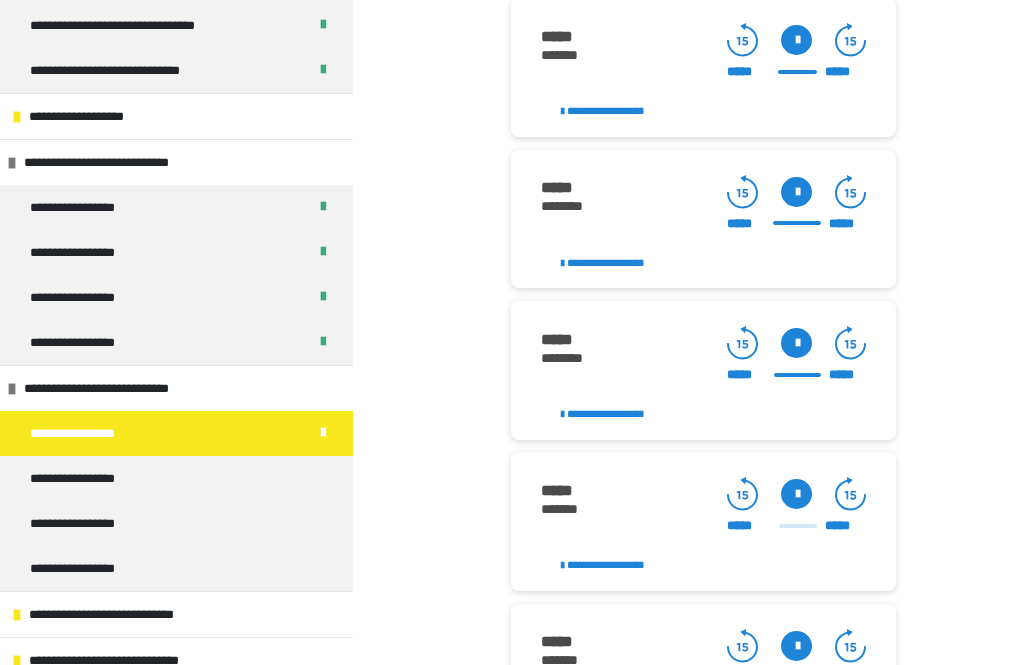 scroll, scrollTop: 2318, scrollLeft: 0, axis: vertical 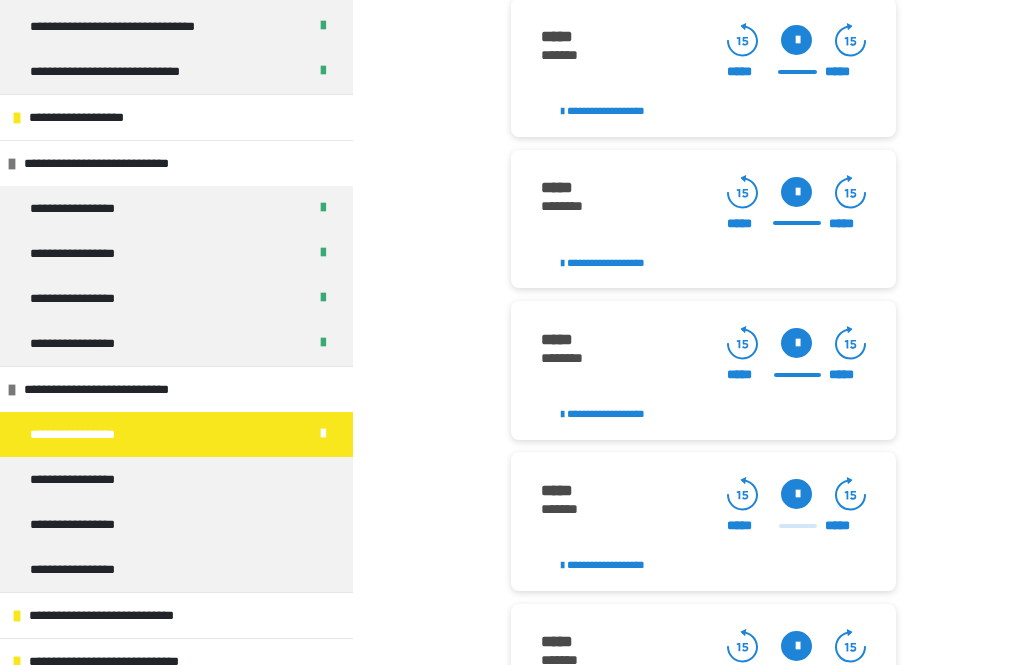 click at bounding box center [796, 494] 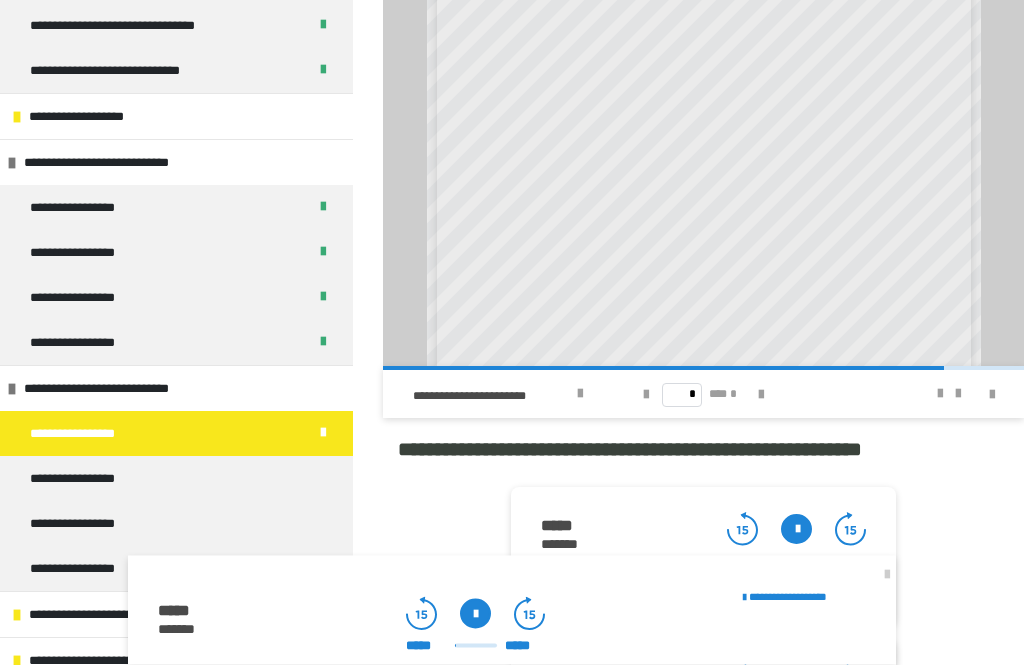 scroll, scrollTop: 1826, scrollLeft: 0, axis: vertical 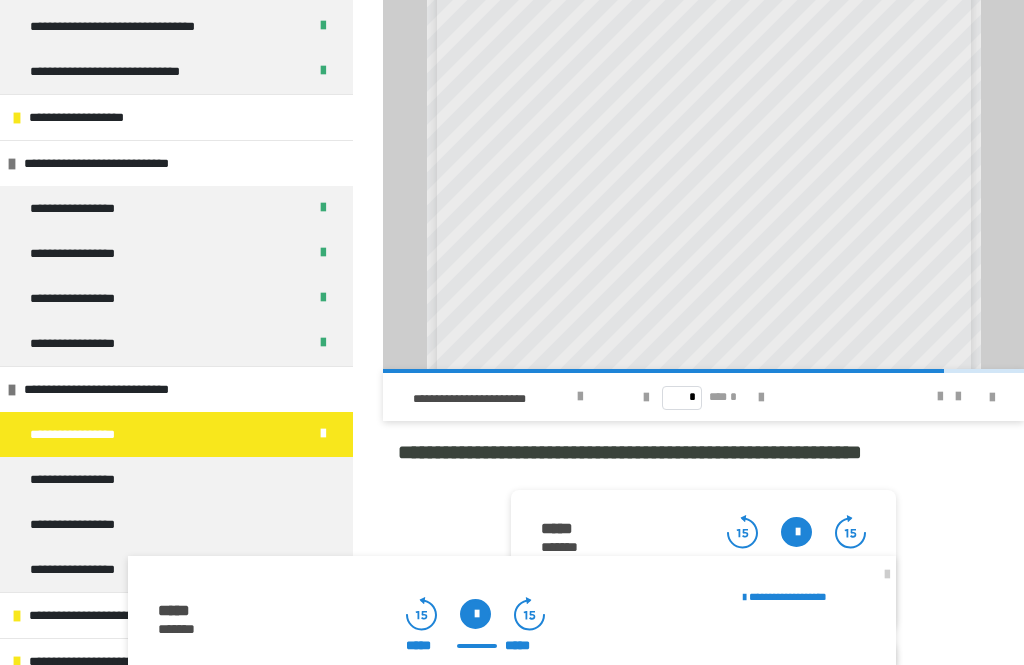 click at bounding box center [761, 398] 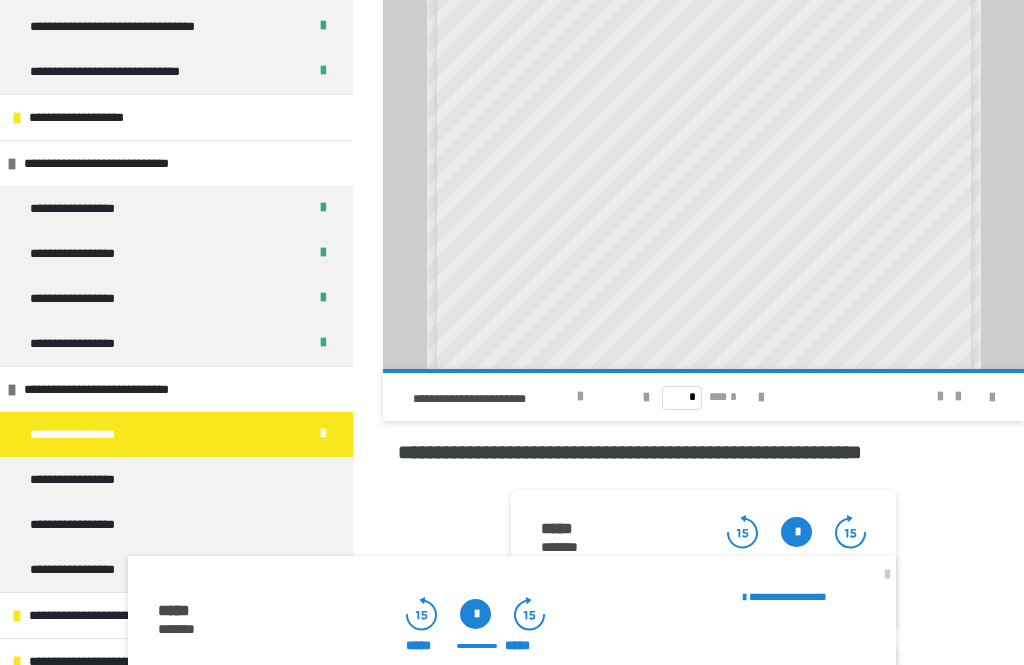 scroll, scrollTop: 50, scrollLeft: 0, axis: vertical 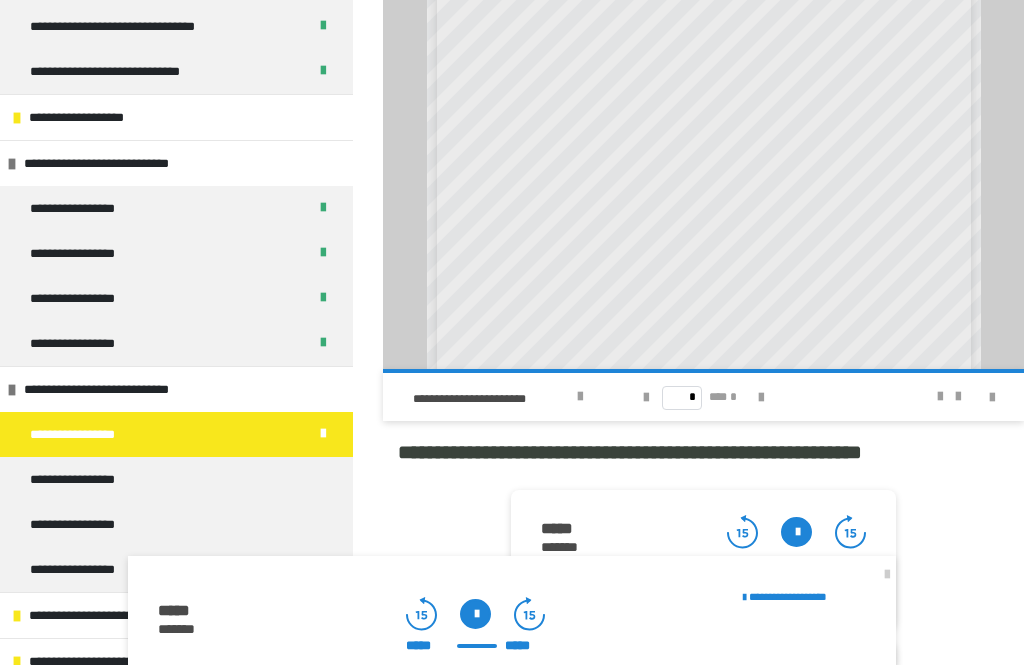 click at bounding box center (887, 575) 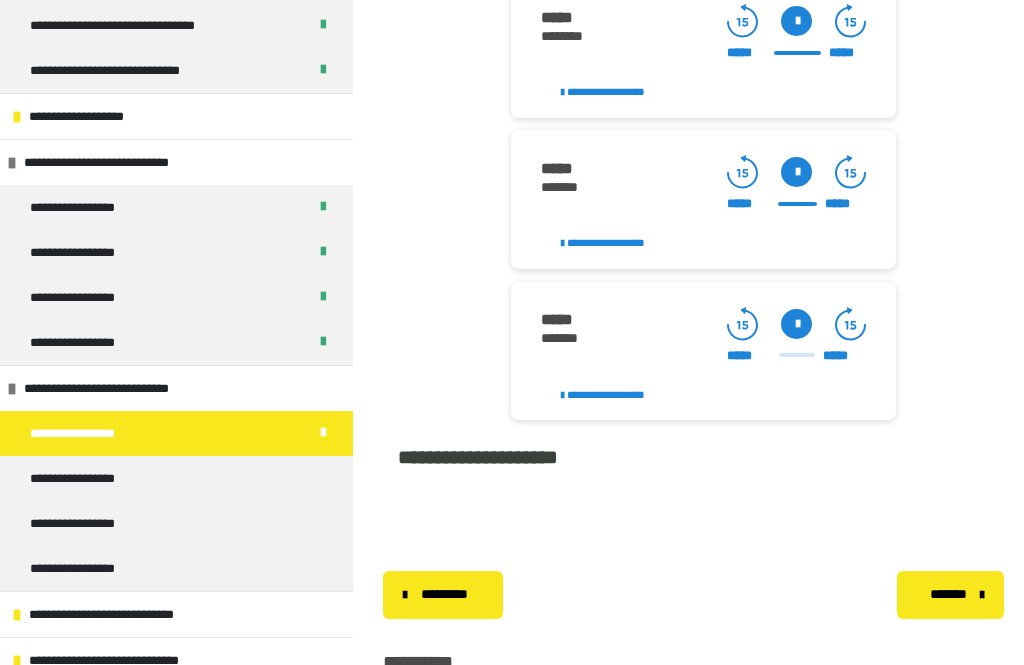 scroll, scrollTop: 2640, scrollLeft: 0, axis: vertical 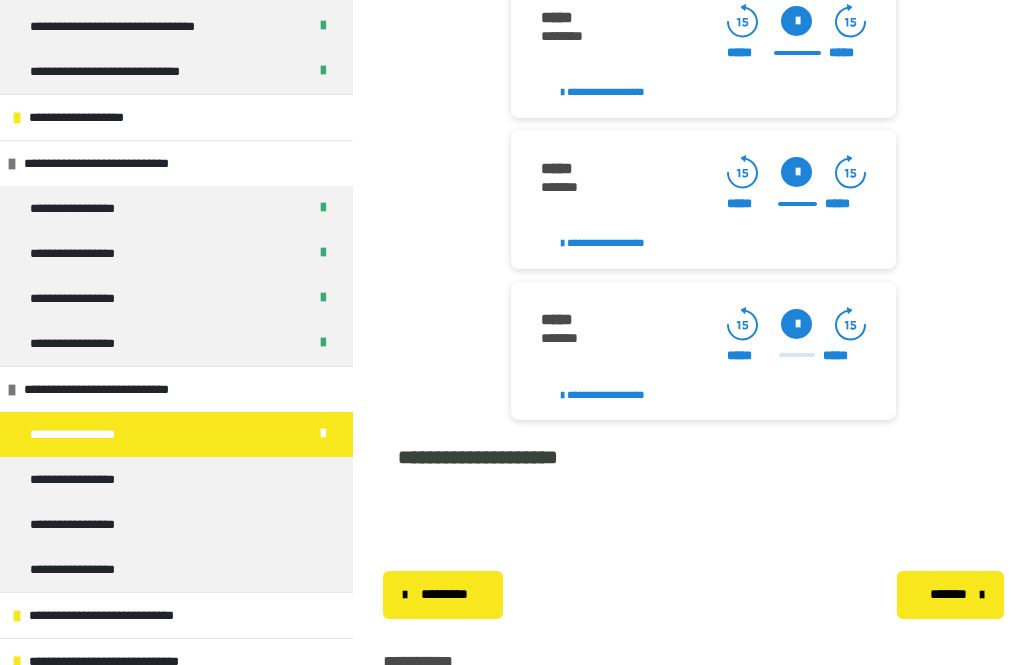 click at bounding box center [796, 324] 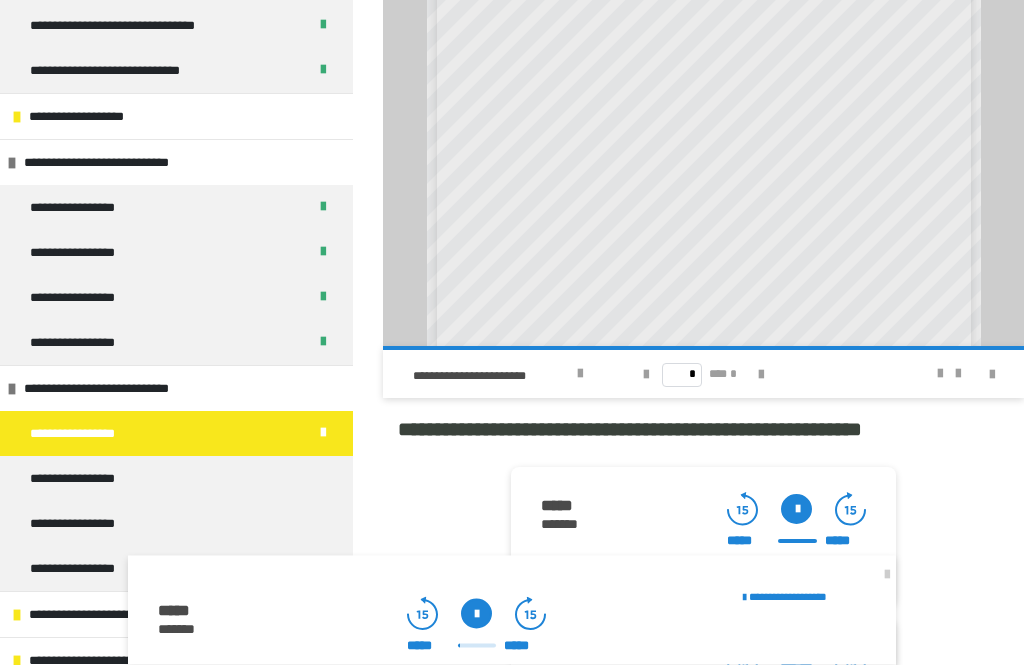 scroll, scrollTop: 1832, scrollLeft: 0, axis: vertical 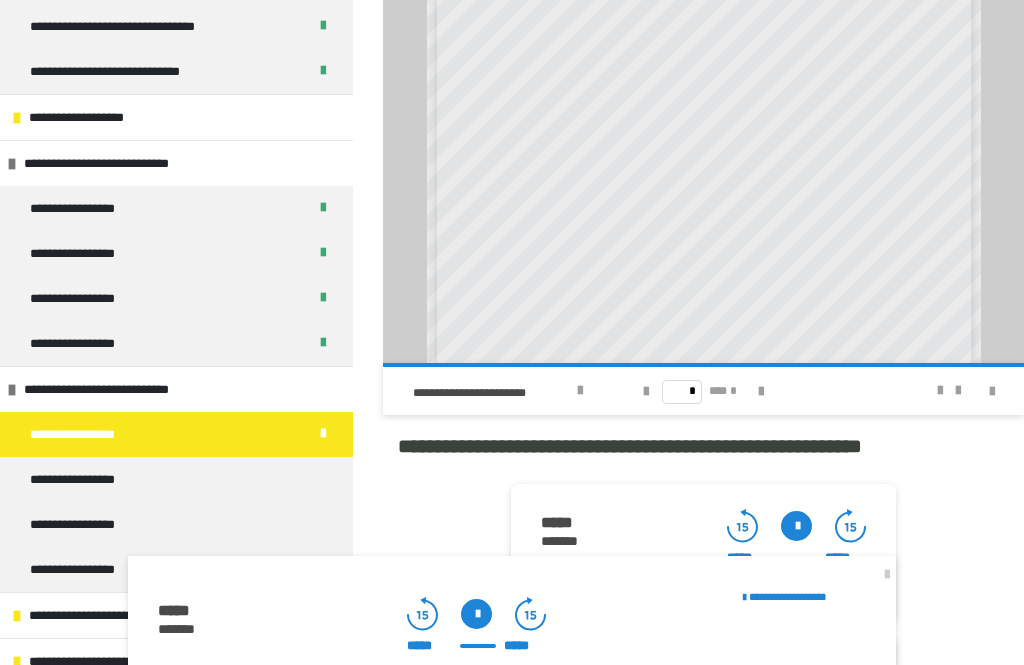 click at bounding box center [887, 575] 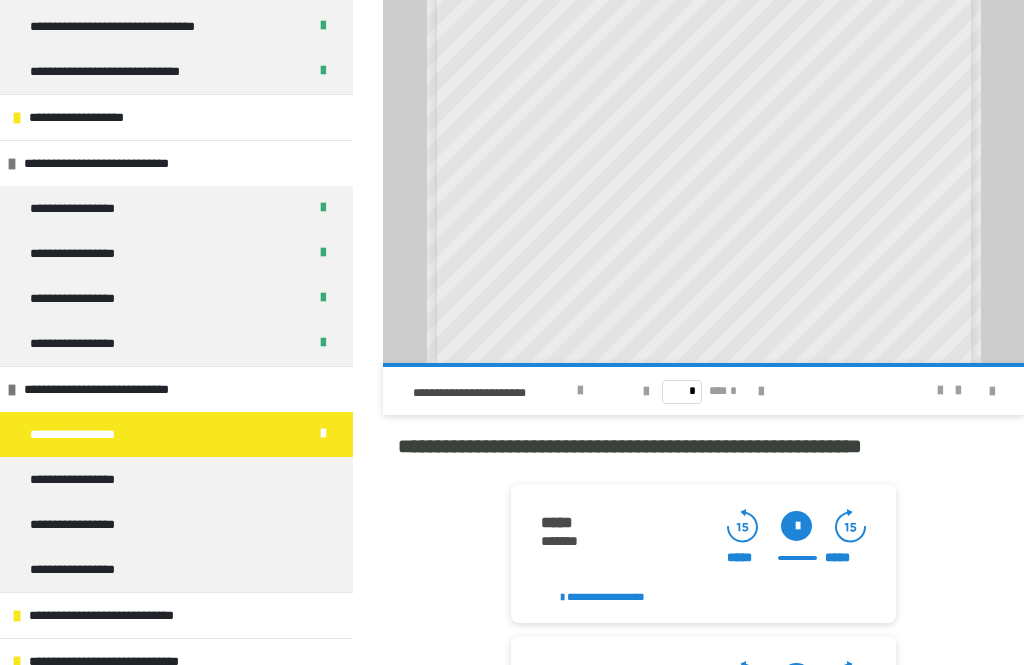 click on "**********" at bounding box center [84, 343] 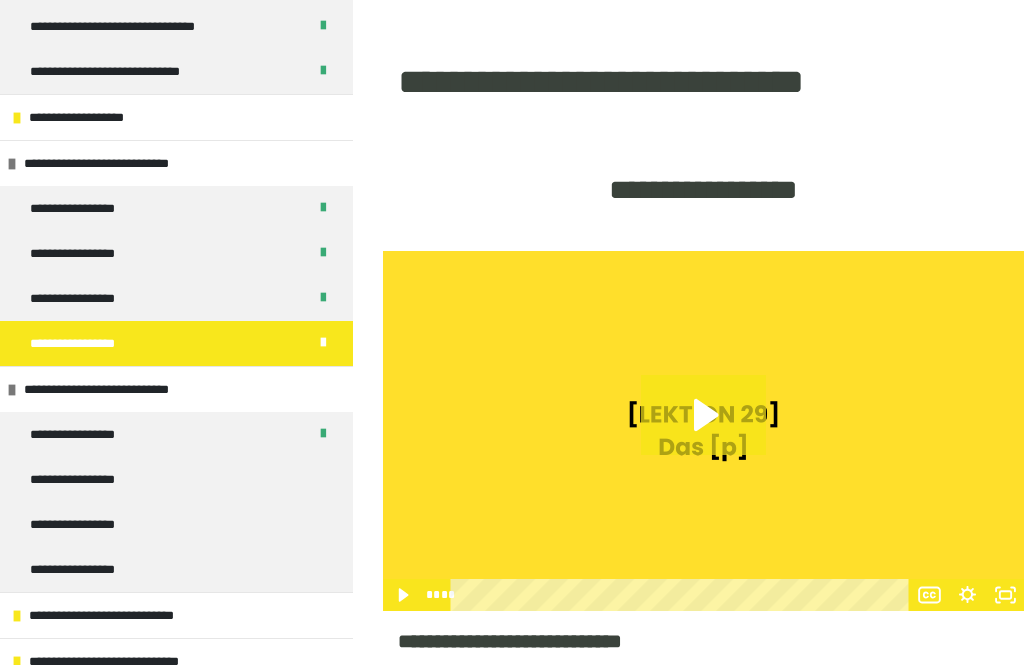 click on "**********" at bounding box center (85, 434) 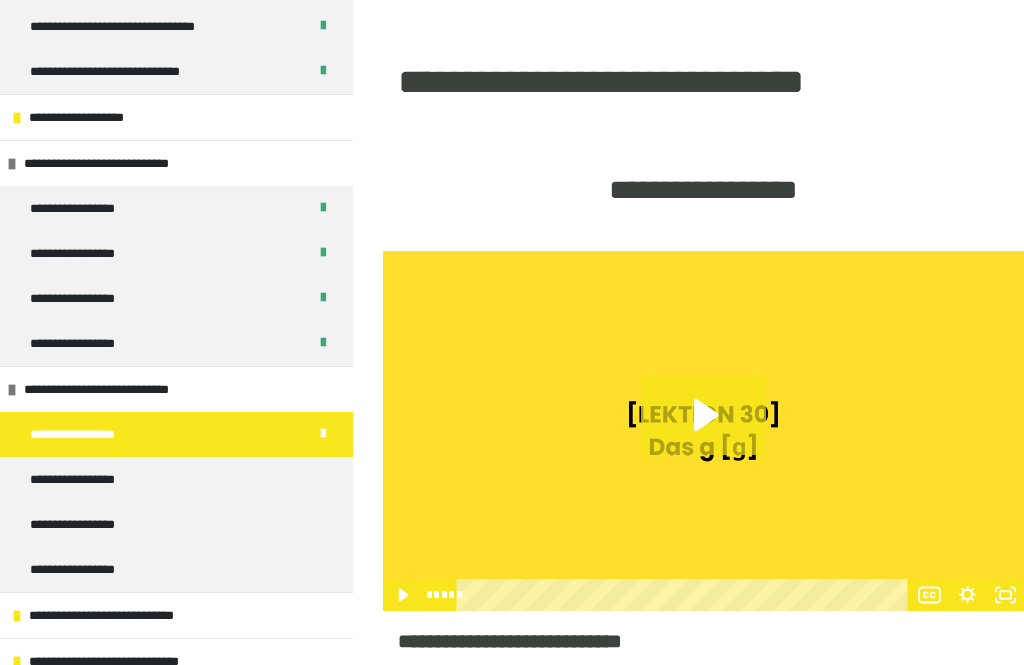 scroll, scrollTop: 676, scrollLeft: 0, axis: vertical 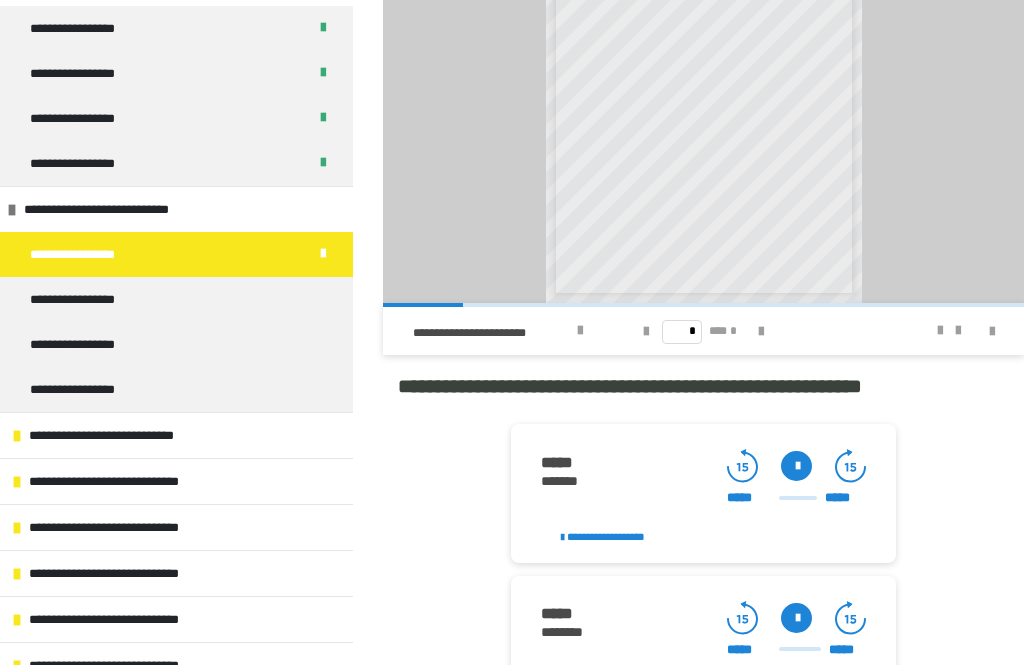 click at bounding box center [796, 466] 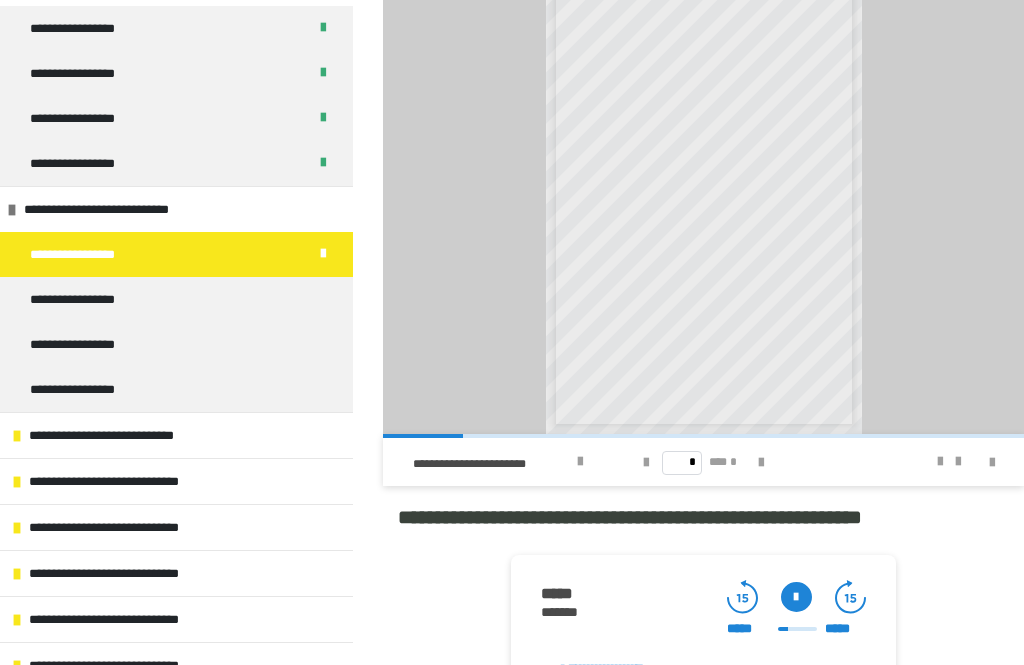 scroll, scrollTop: 1760, scrollLeft: 0, axis: vertical 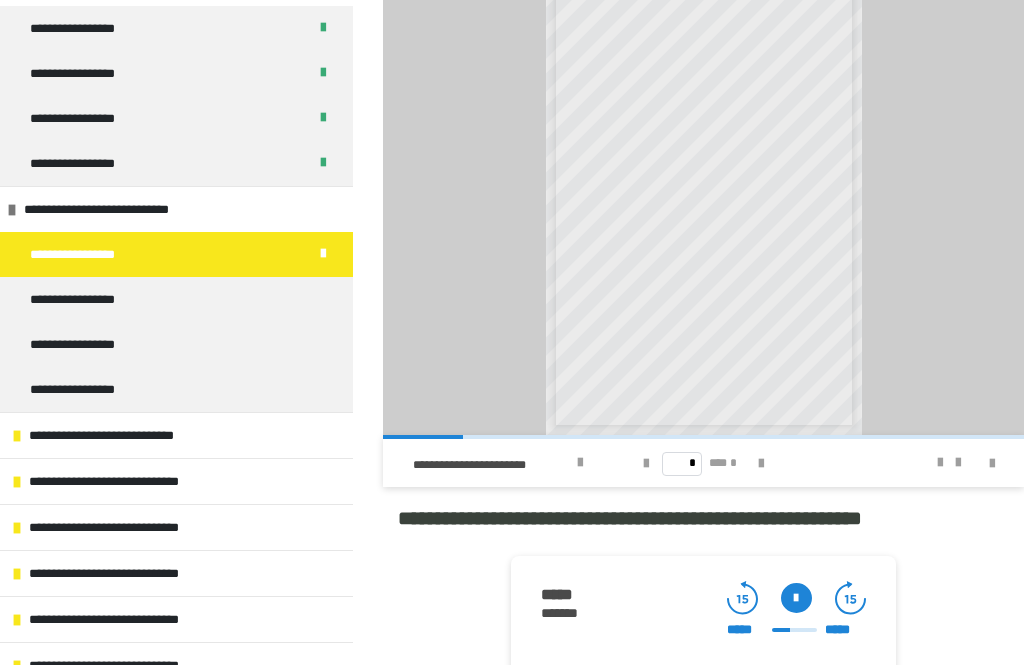 click at bounding box center [761, 464] 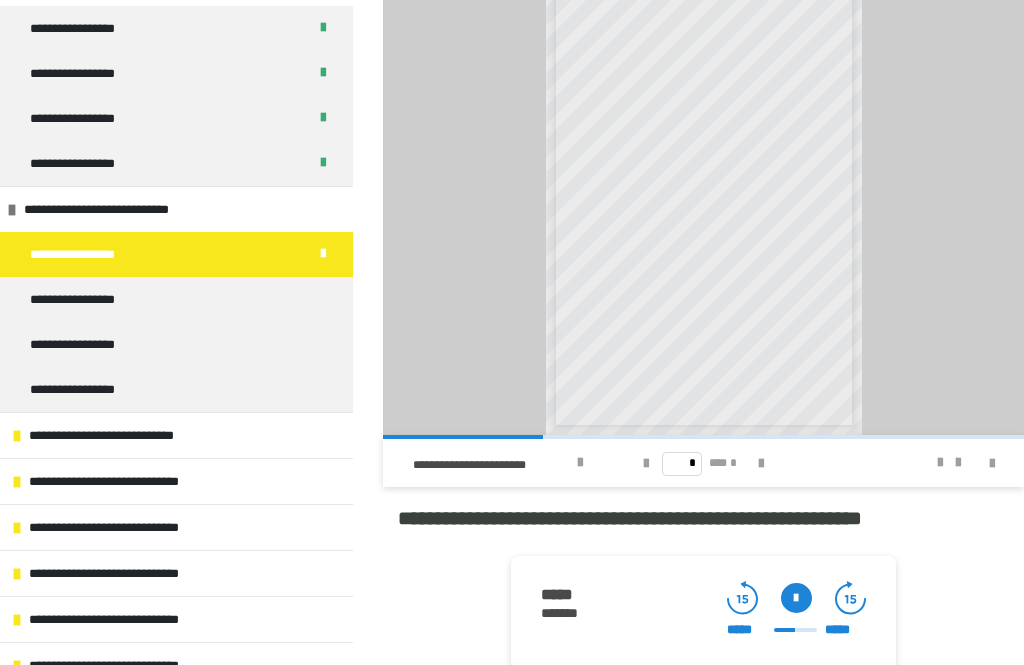 click at bounding box center (940, 463) 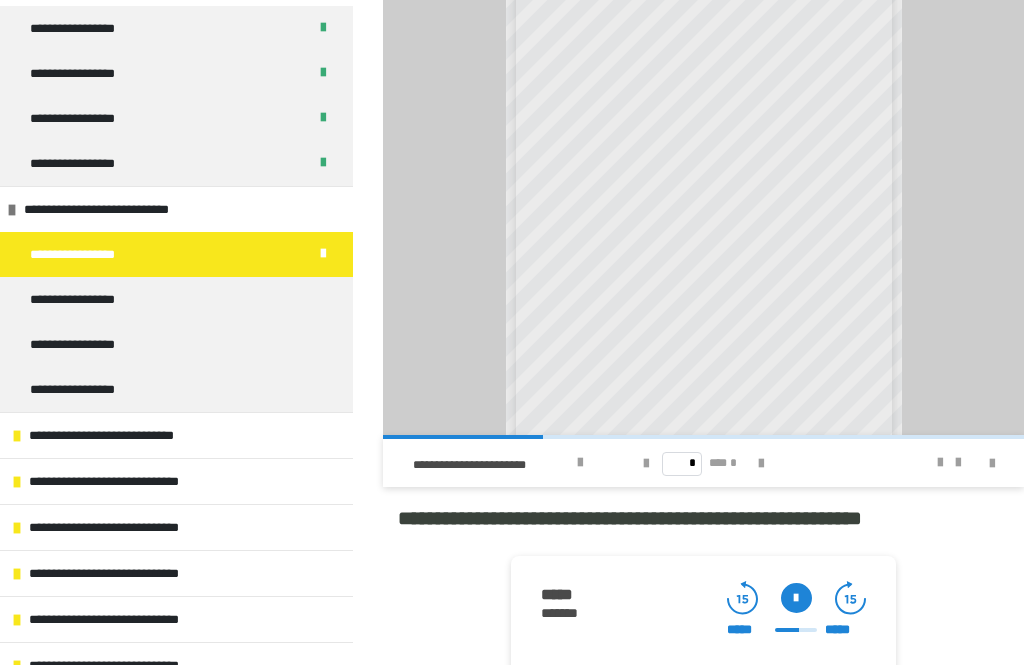 scroll, scrollTop: 71, scrollLeft: 0, axis: vertical 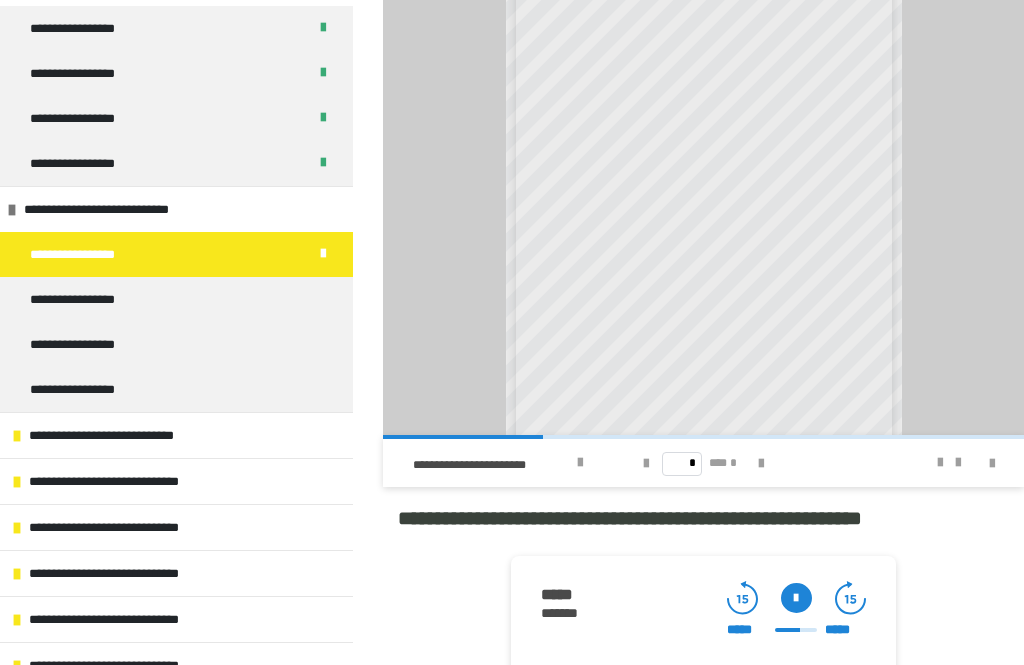 click at bounding box center (940, 463) 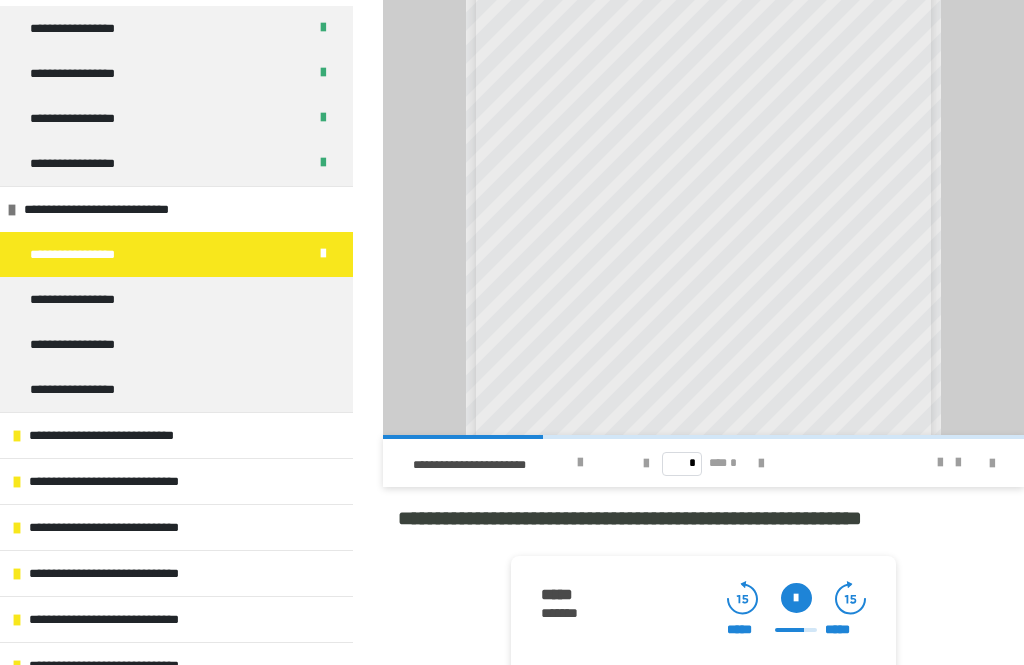 scroll, scrollTop: 133, scrollLeft: 0, axis: vertical 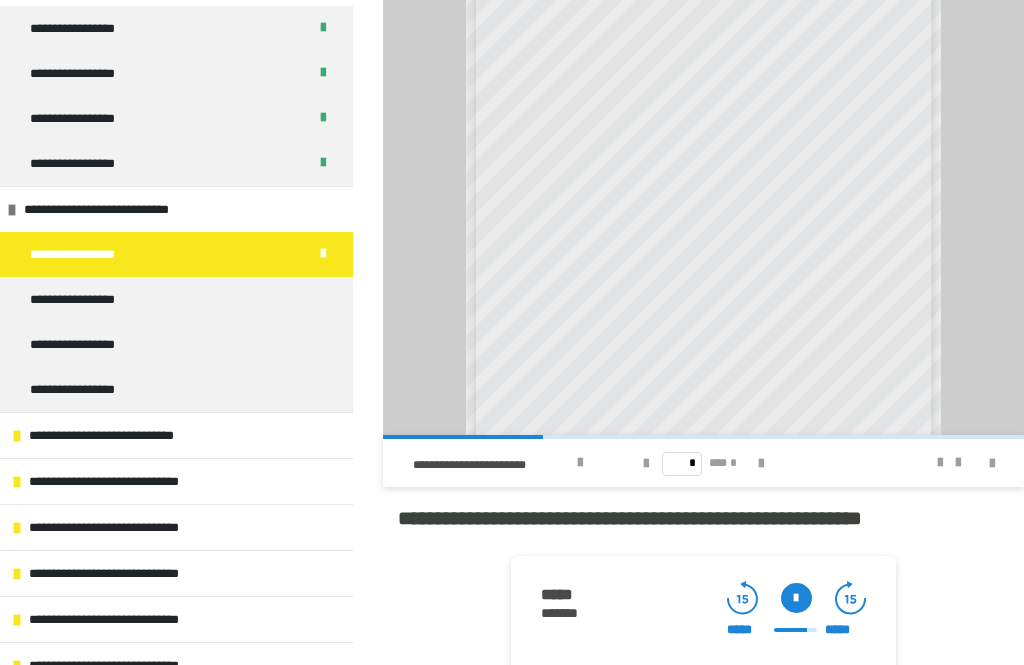 click at bounding box center [940, 463] 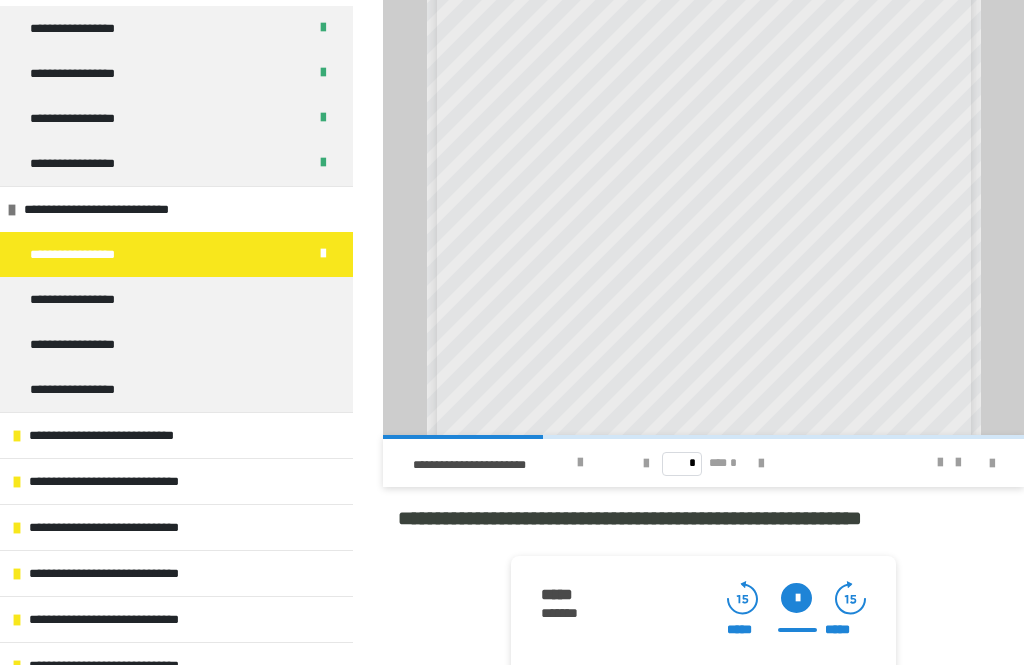 scroll, scrollTop: 336, scrollLeft: 0, axis: vertical 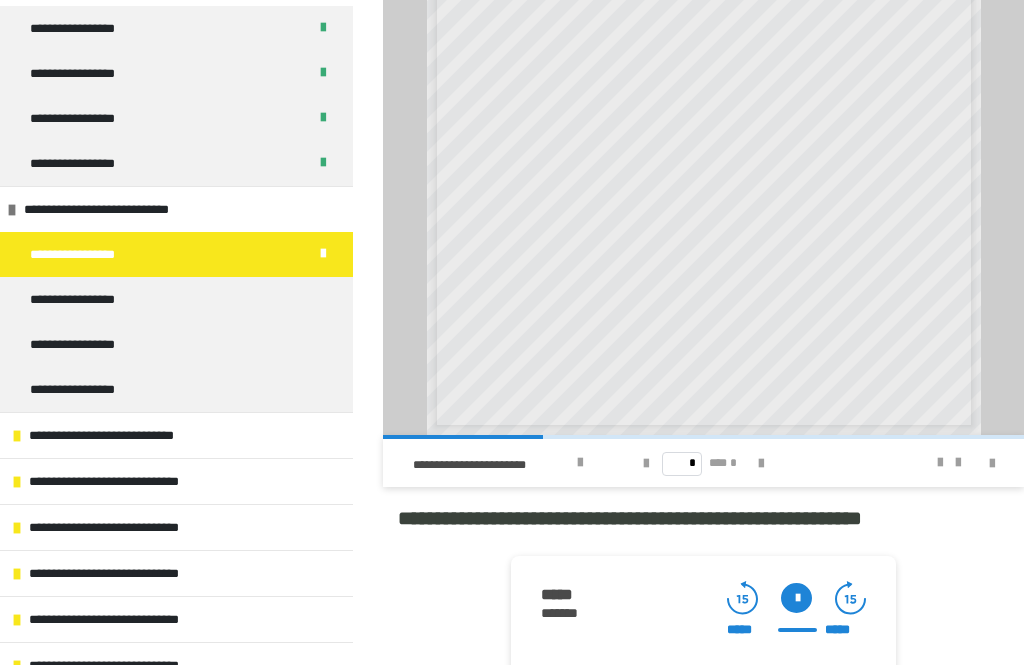 click at bounding box center [761, 464] 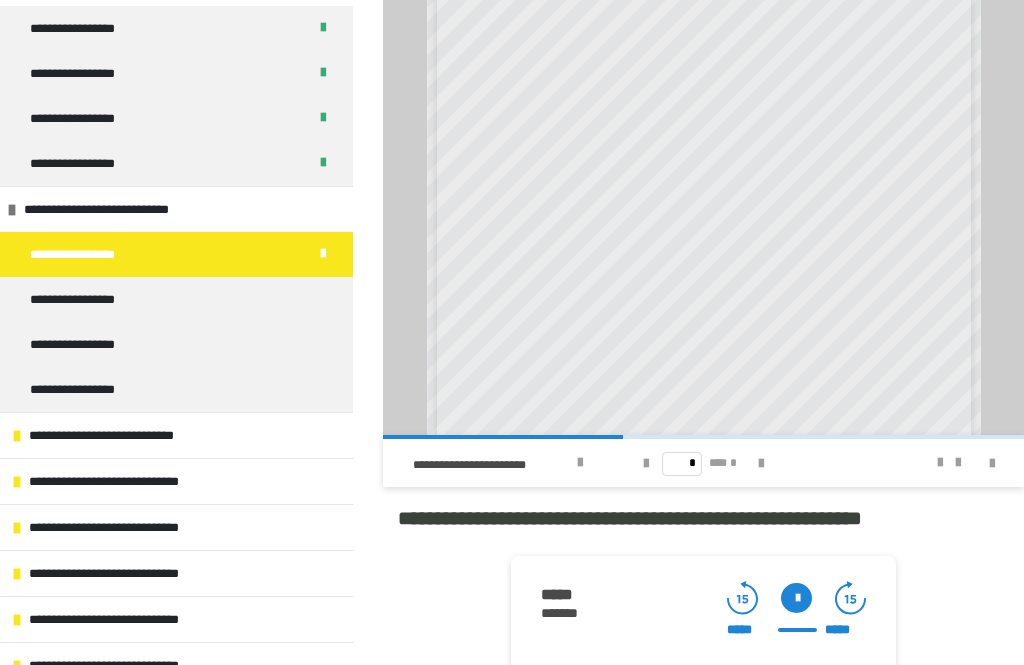 scroll, scrollTop: 96, scrollLeft: 0, axis: vertical 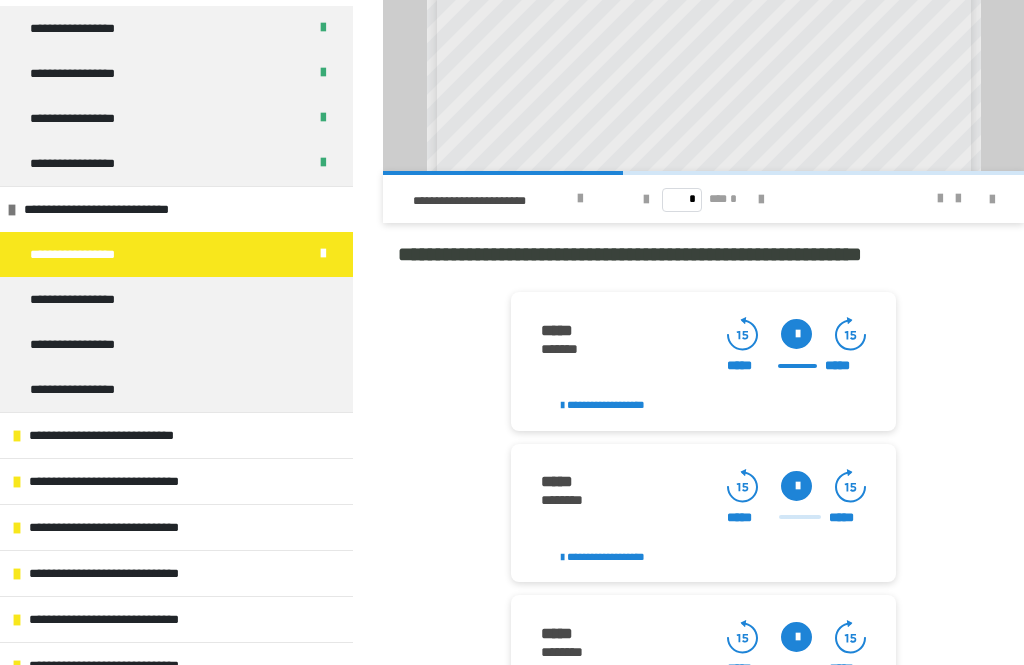 click at bounding box center [796, 486] 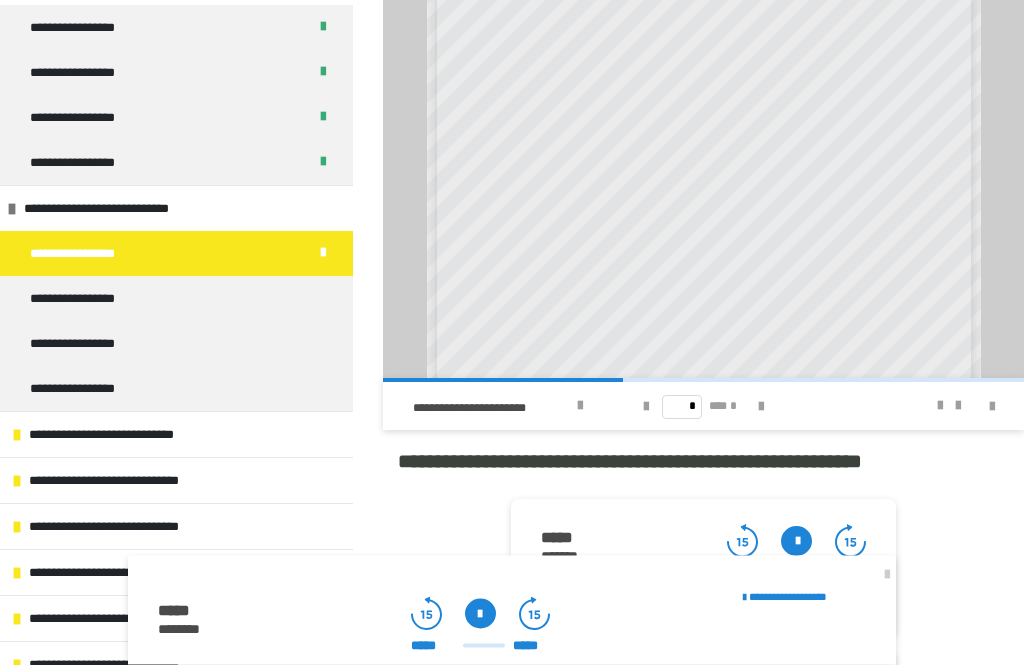 scroll, scrollTop: 1810, scrollLeft: 0, axis: vertical 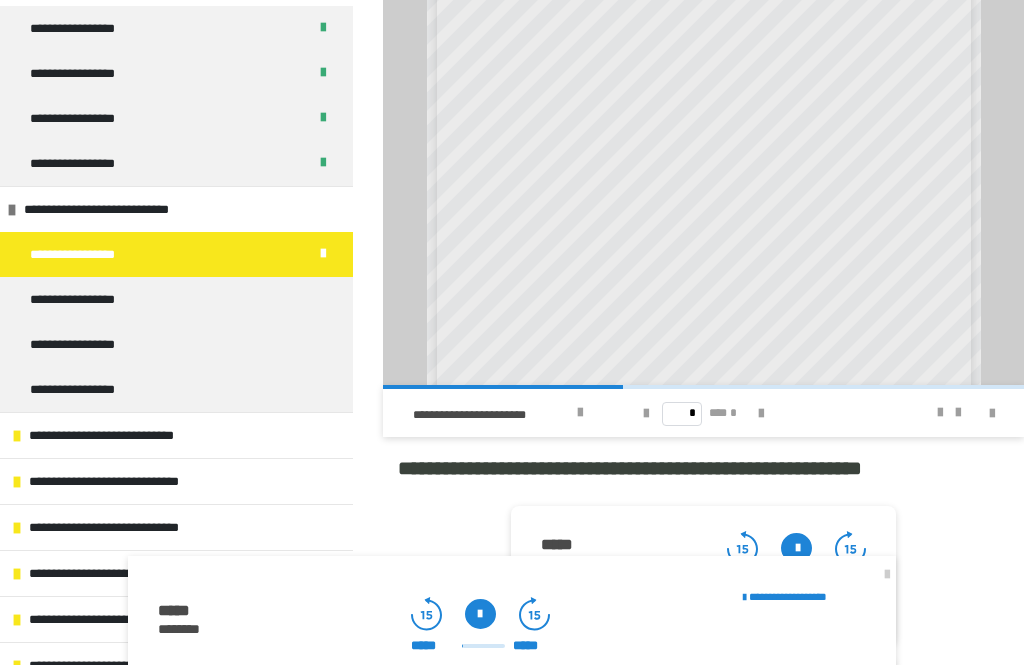 click at bounding box center (940, 413) 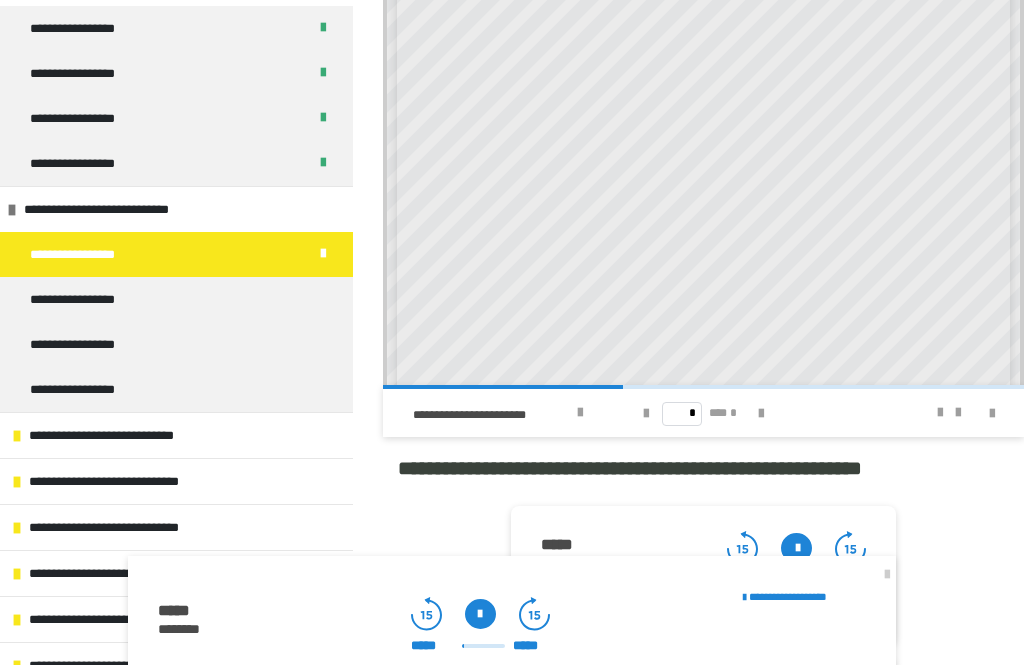 scroll, scrollTop: 348, scrollLeft: 0, axis: vertical 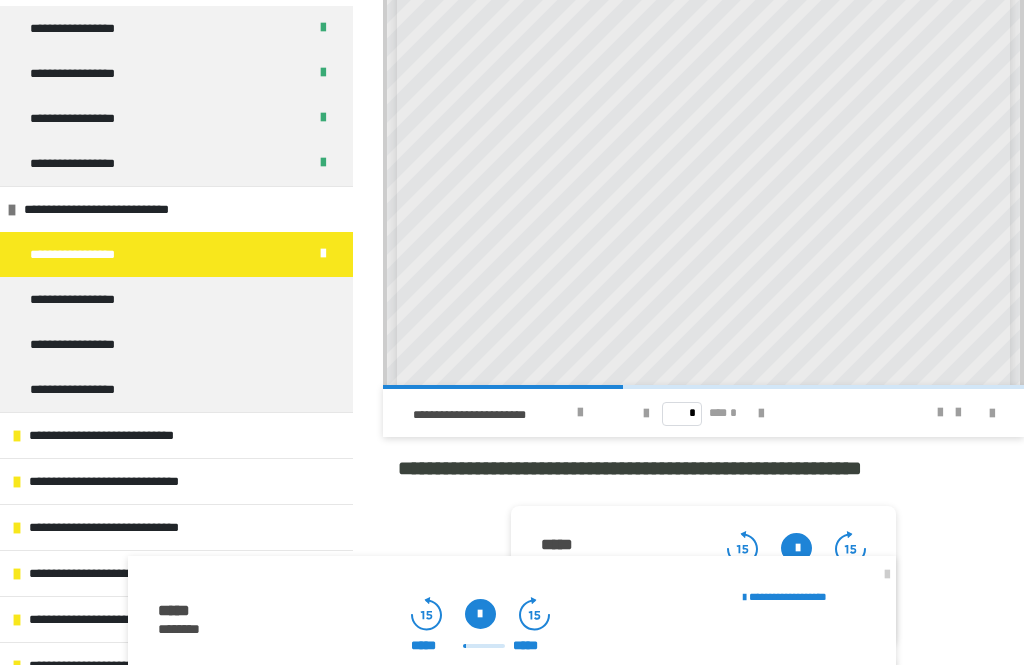 click at bounding box center (480, 614) 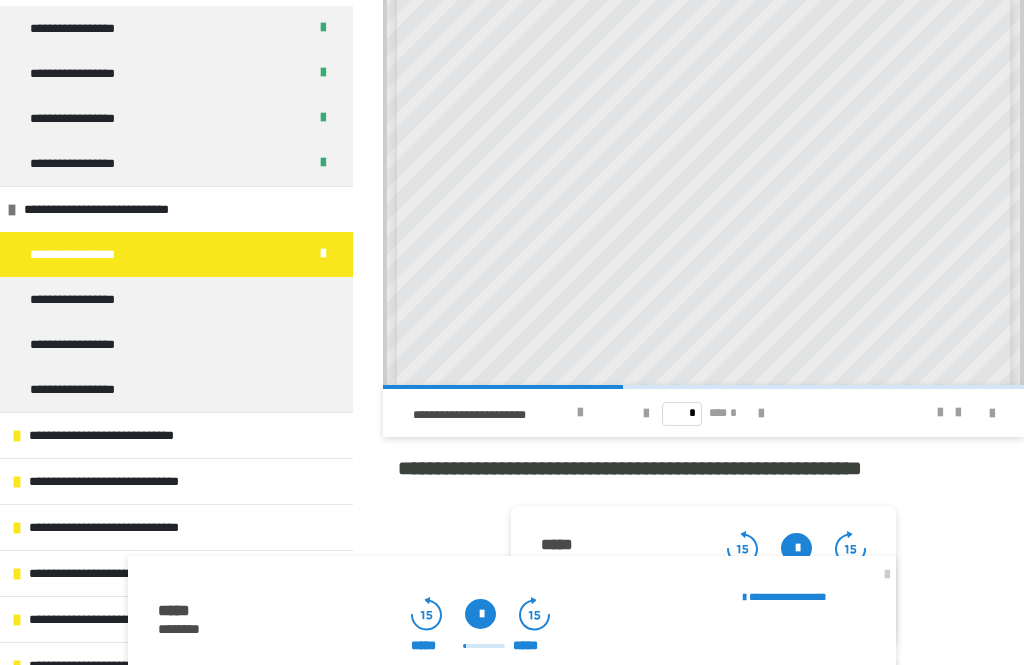 click at bounding box center [480, 614] 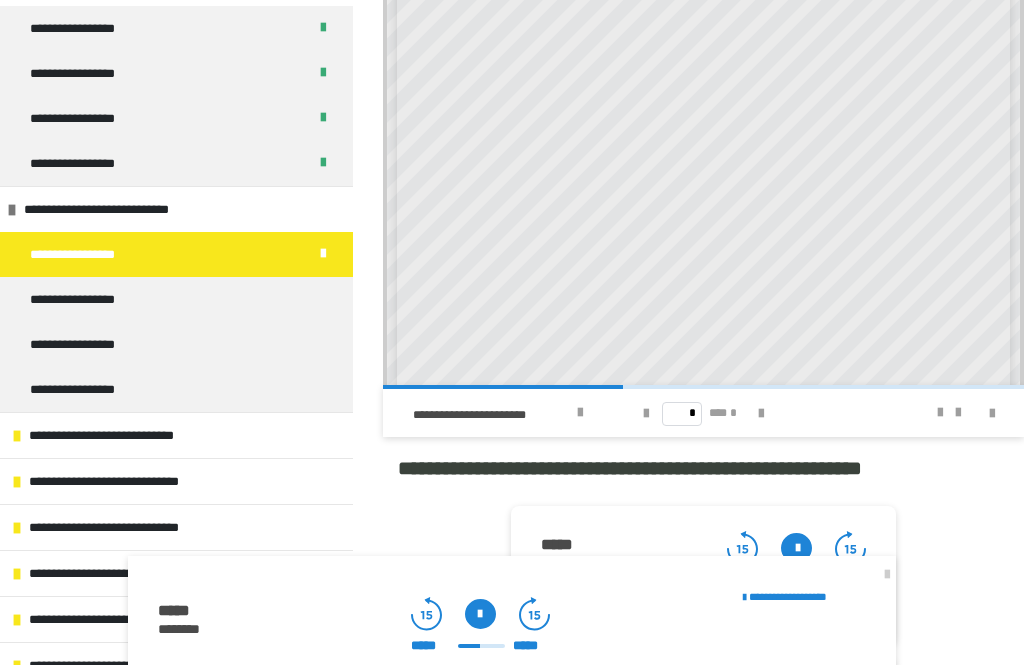 click at bounding box center [761, 413] 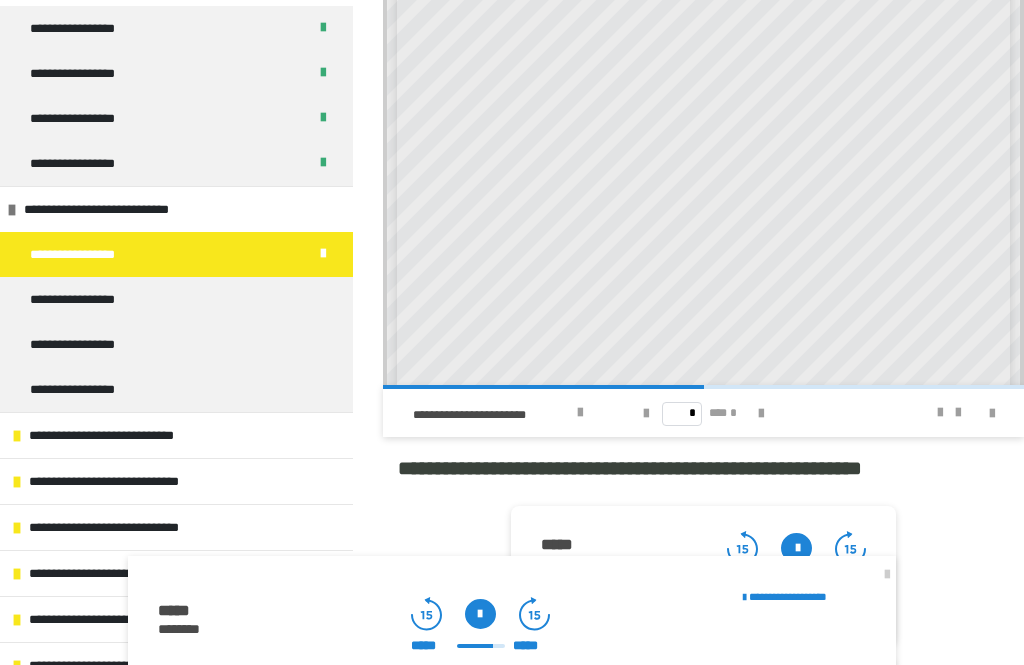 scroll, scrollTop: 88, scrollLeft: 0, axis: vertical 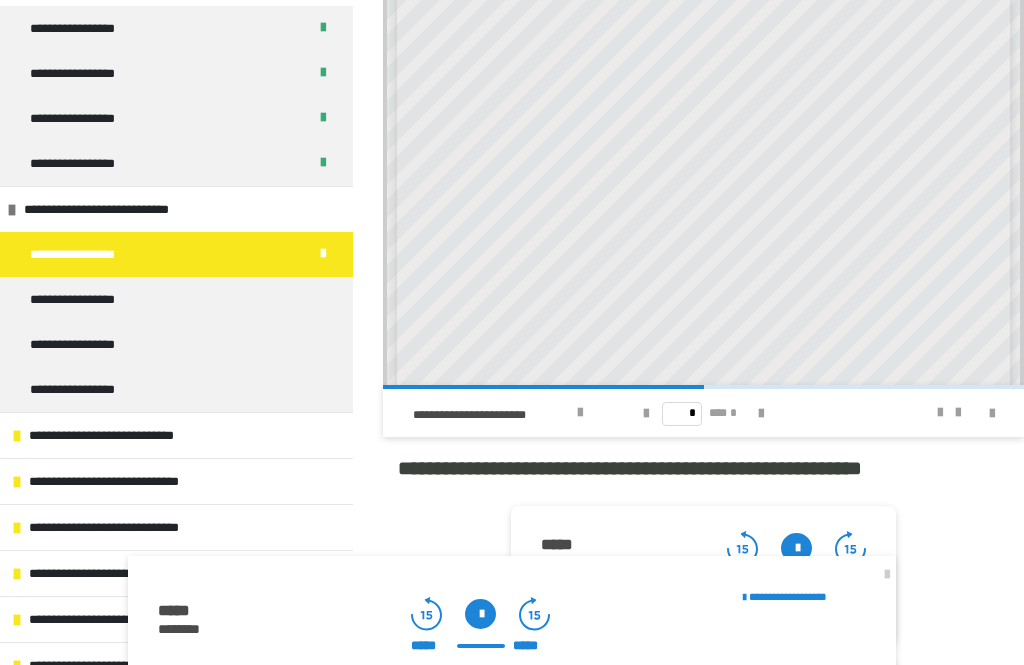 click at bounding box center (887, 575) 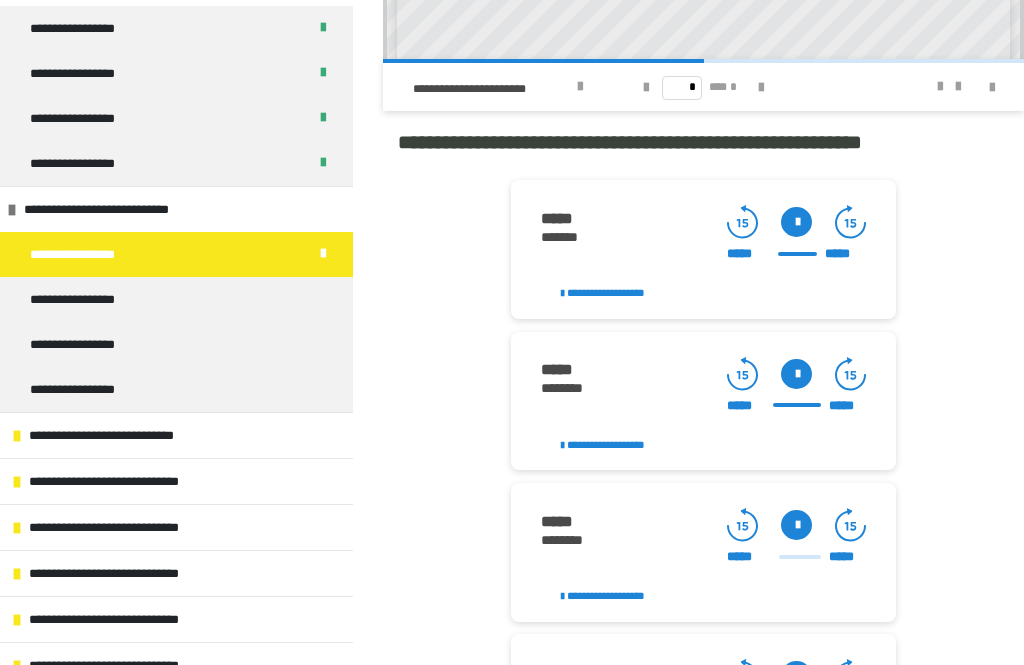 scroll, scrollTop: 2154, scrollLeft: 0, axis: vertical 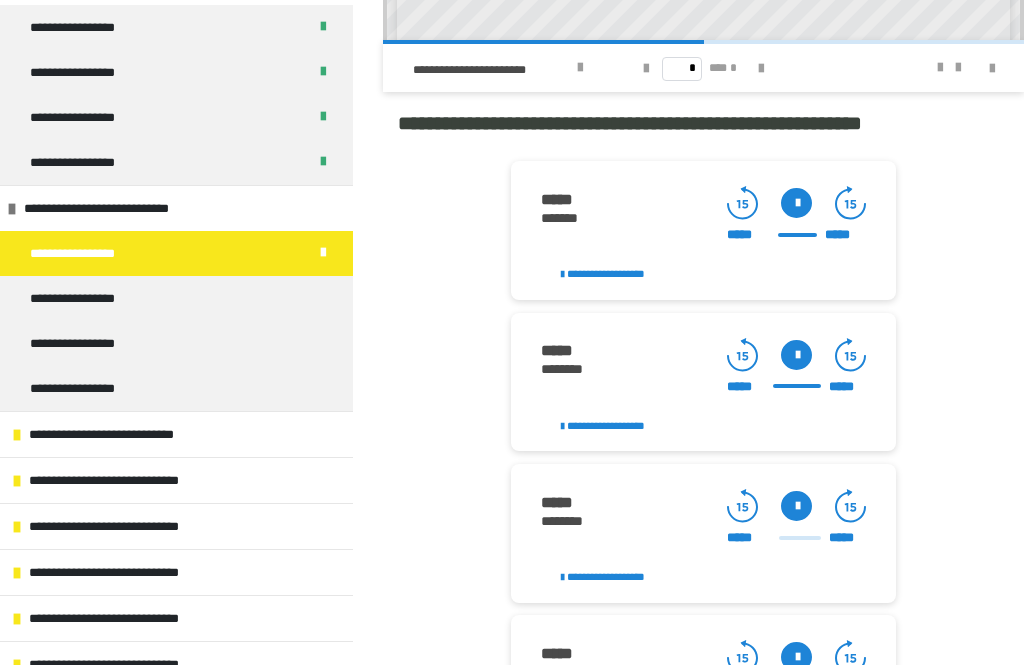 click at bounding box center (796, 507) 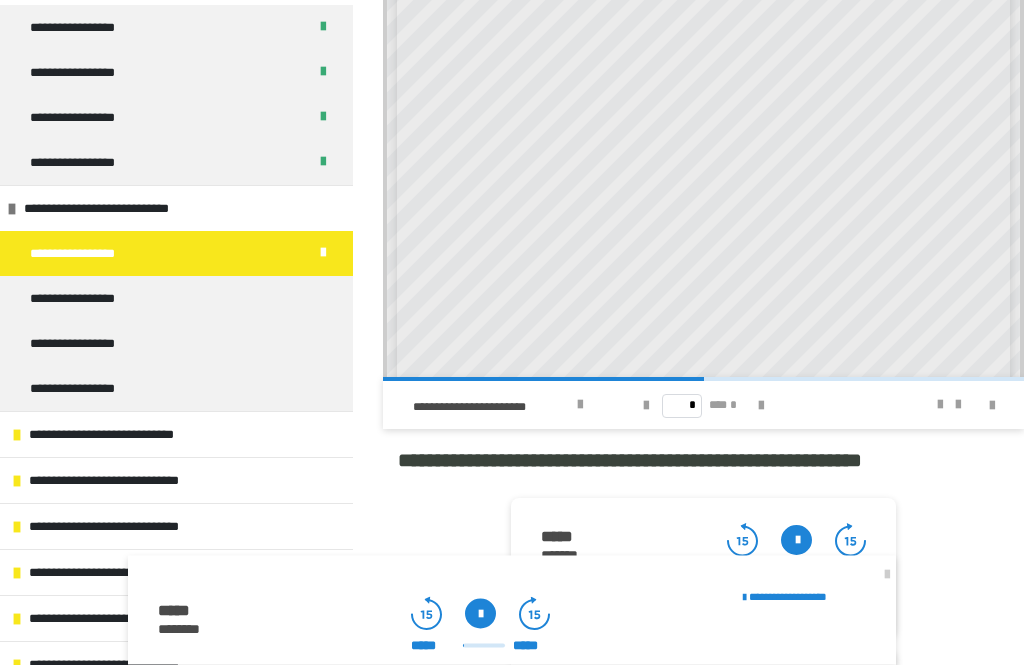 scroll, scrollTop: 1817, scrollLeft: 0, axis: vertical 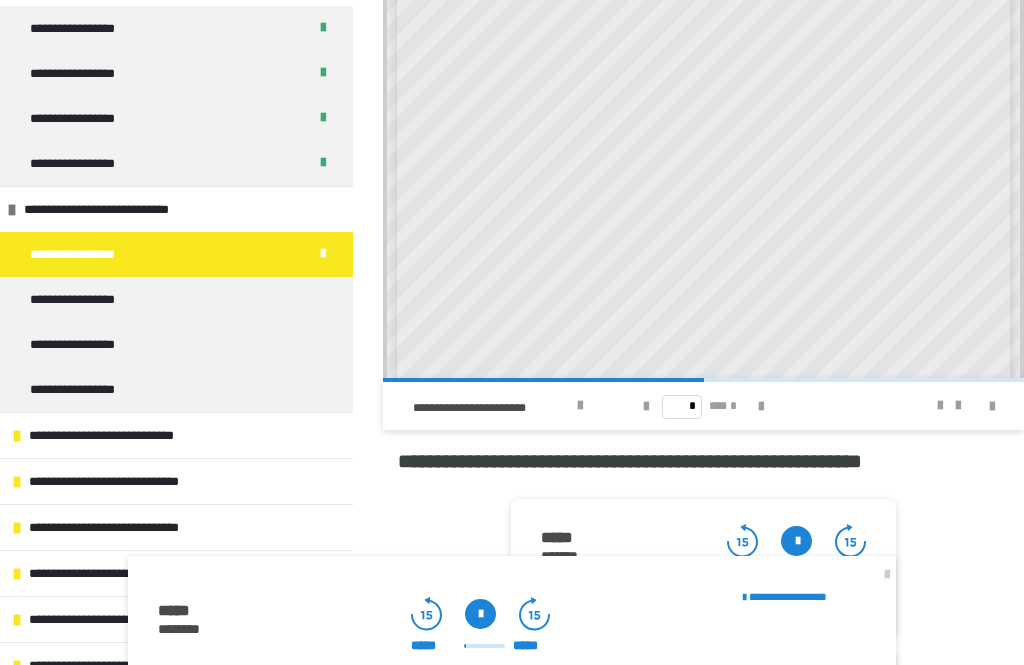 click at bounding box center (761, 407) 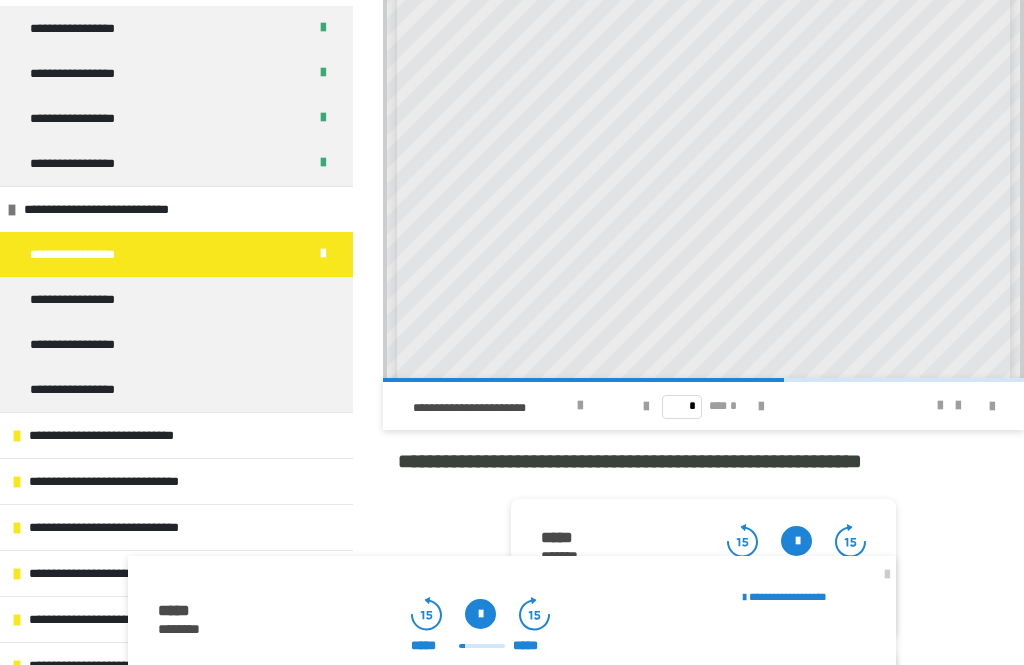 scroll, scrollTop: 376, scrollLeft: 0, axis: vertical 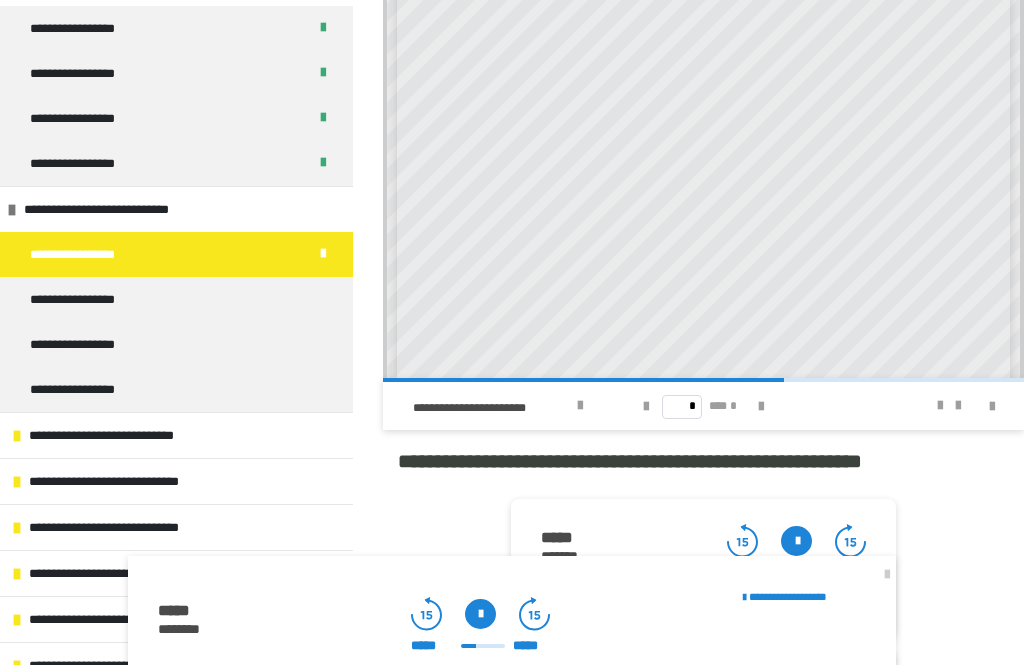 click at bounding box center [761, 407] 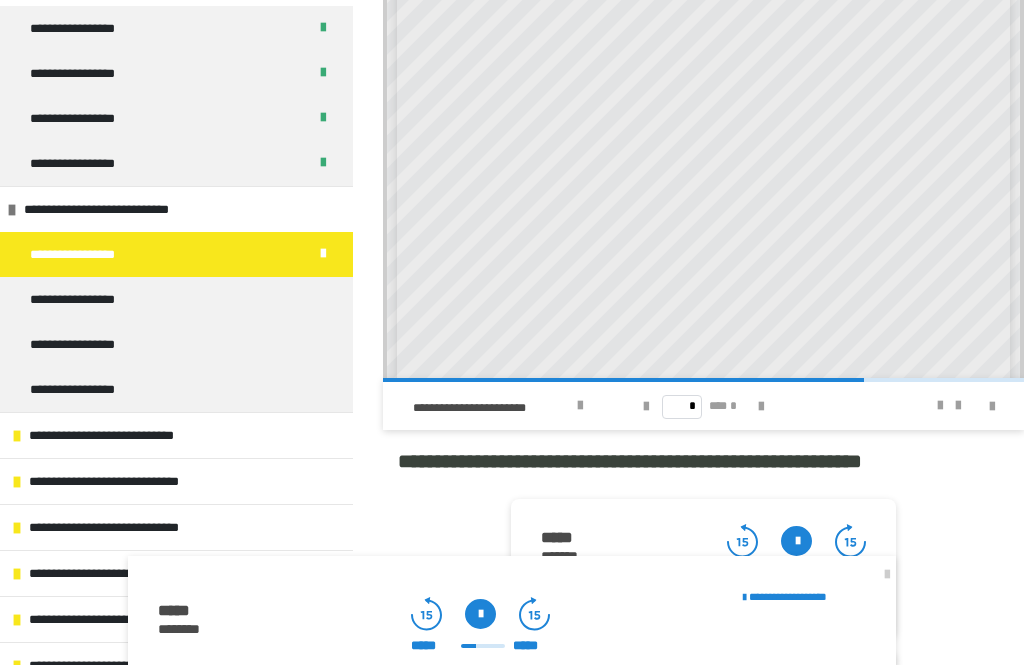 scroll, scrollTop: 0, scrollLeft: 0, axis: both 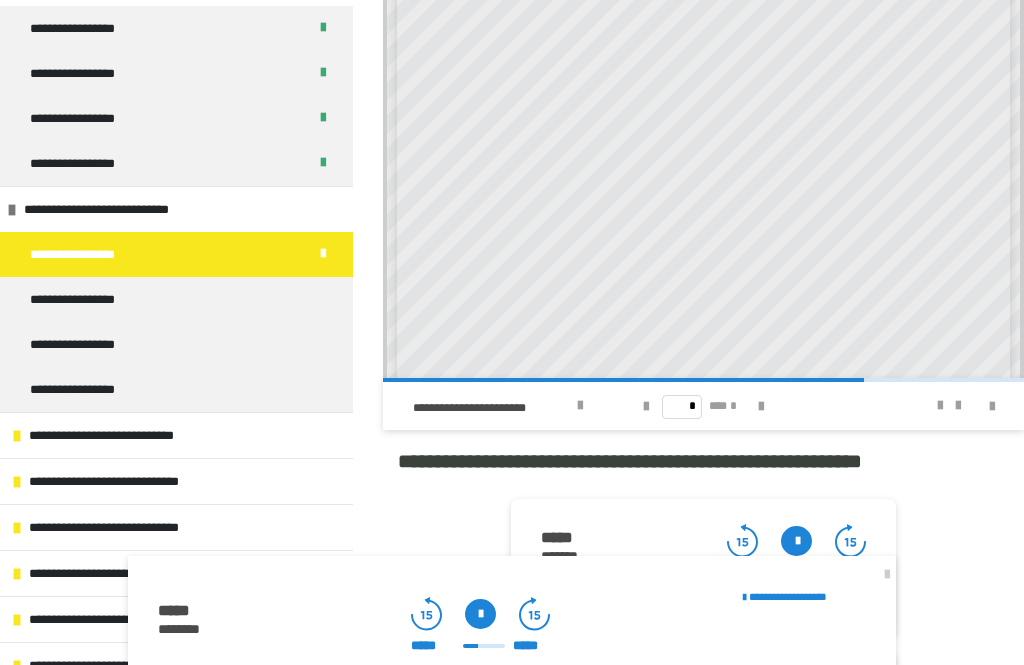 click at bounding box center (646, 407) 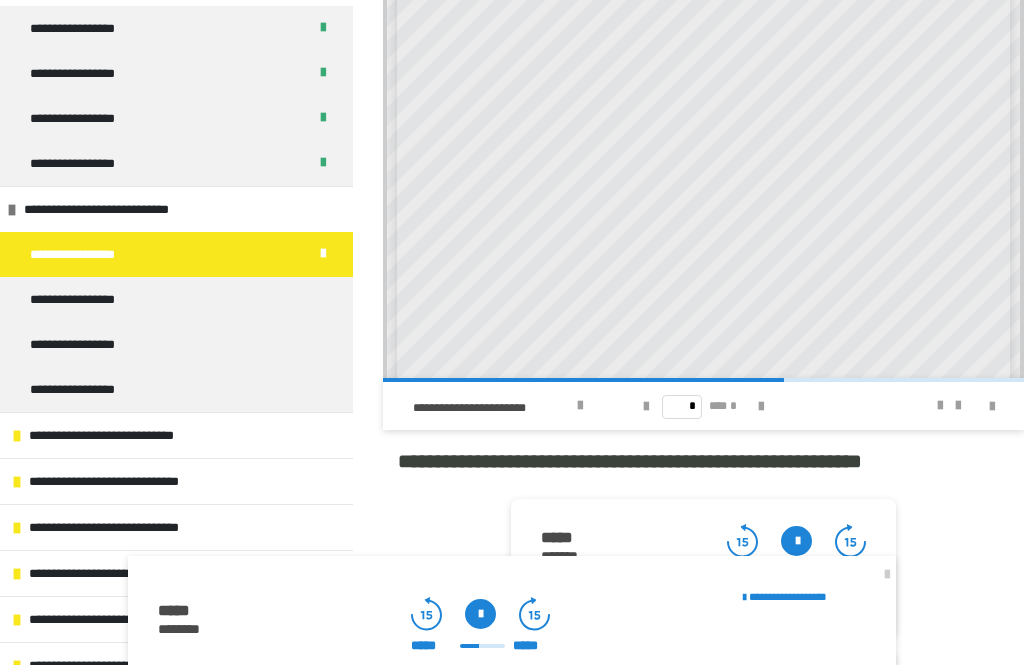 scroll, scrollTop: 345, scrollLeft: 0, axis: vertical 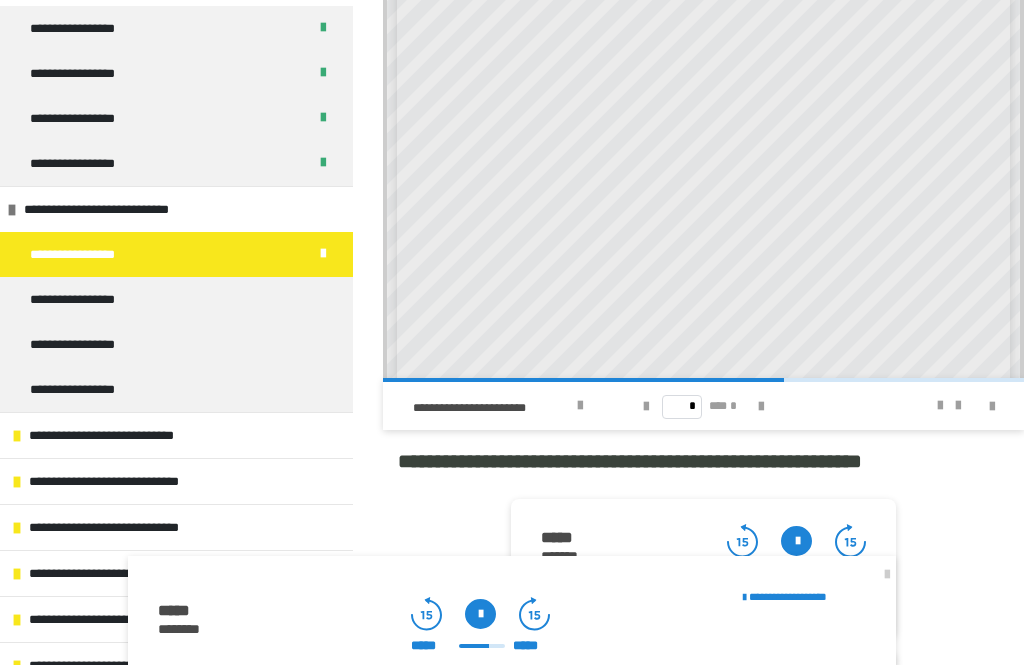 click at bounding box center [761, 407] 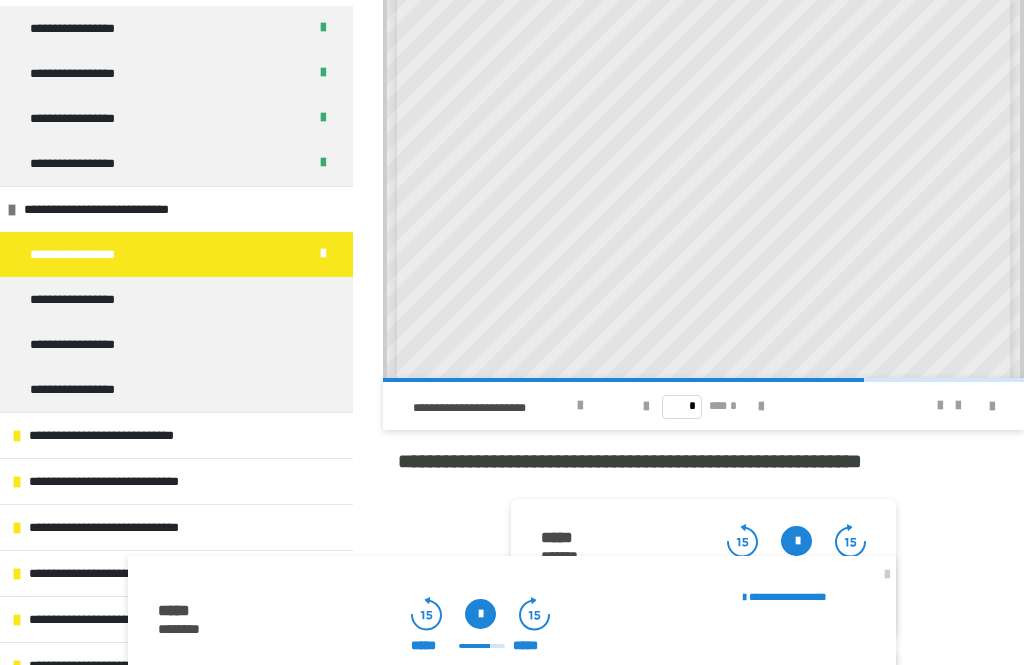 scroll, scrollTop: 0, scrollLeft: 0, axis: both 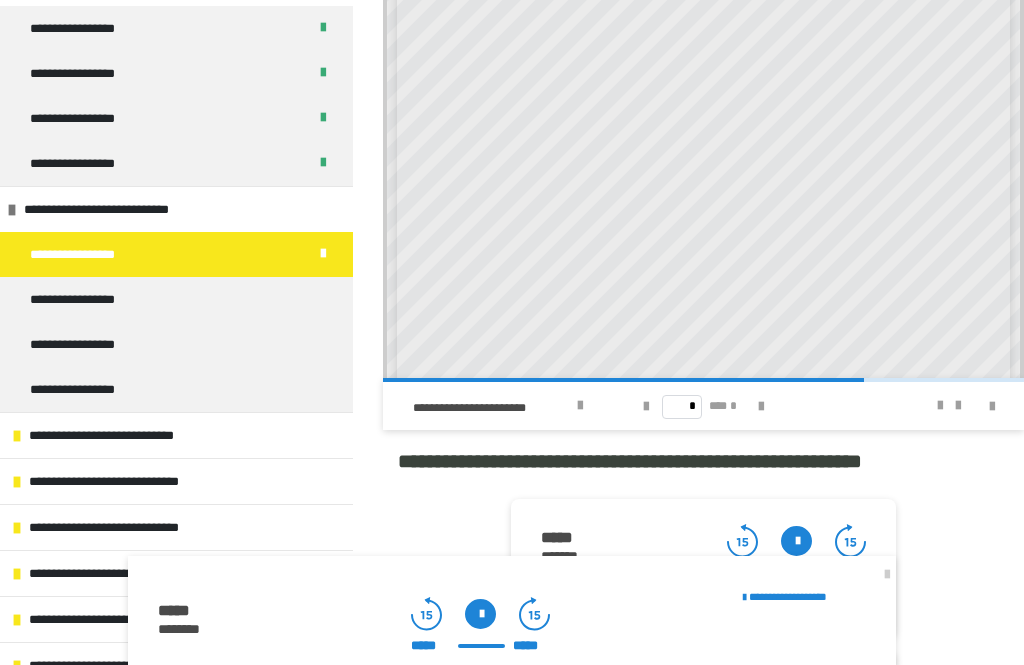 click at bounding box center (646, 407) 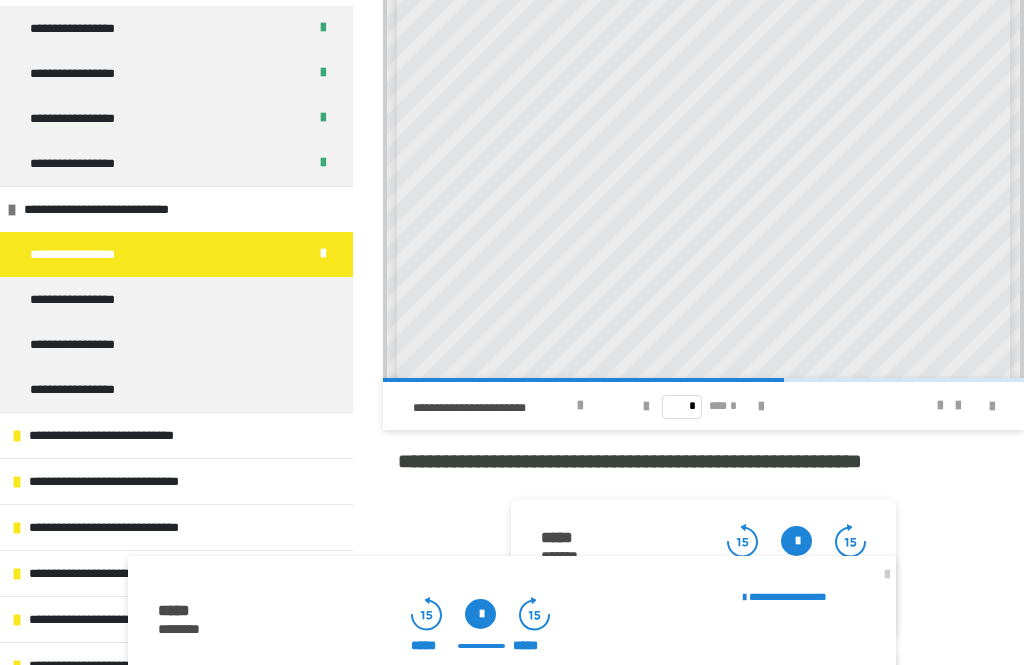 click on "**********" at bounding box center [82, 299] 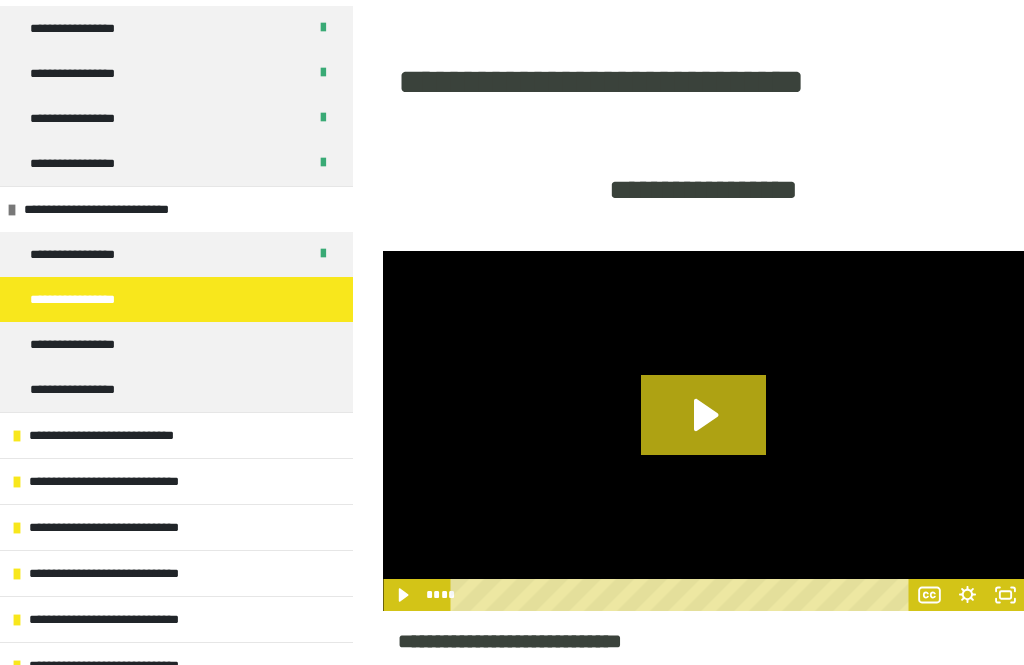click on "**********" at bounding box center (176, 254) 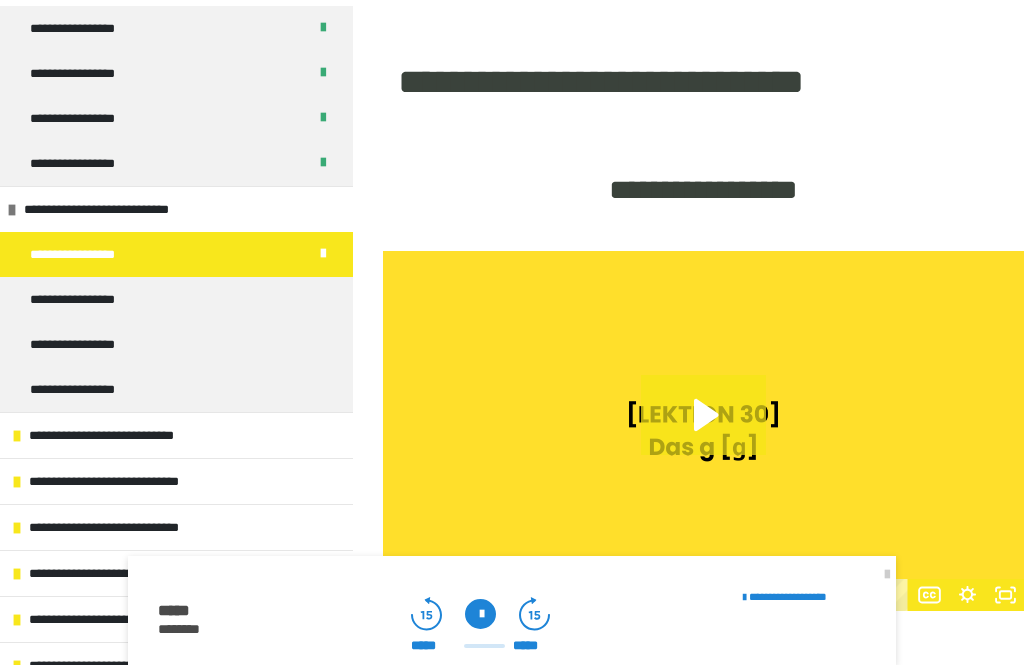 click at bounding box center (887, 575) 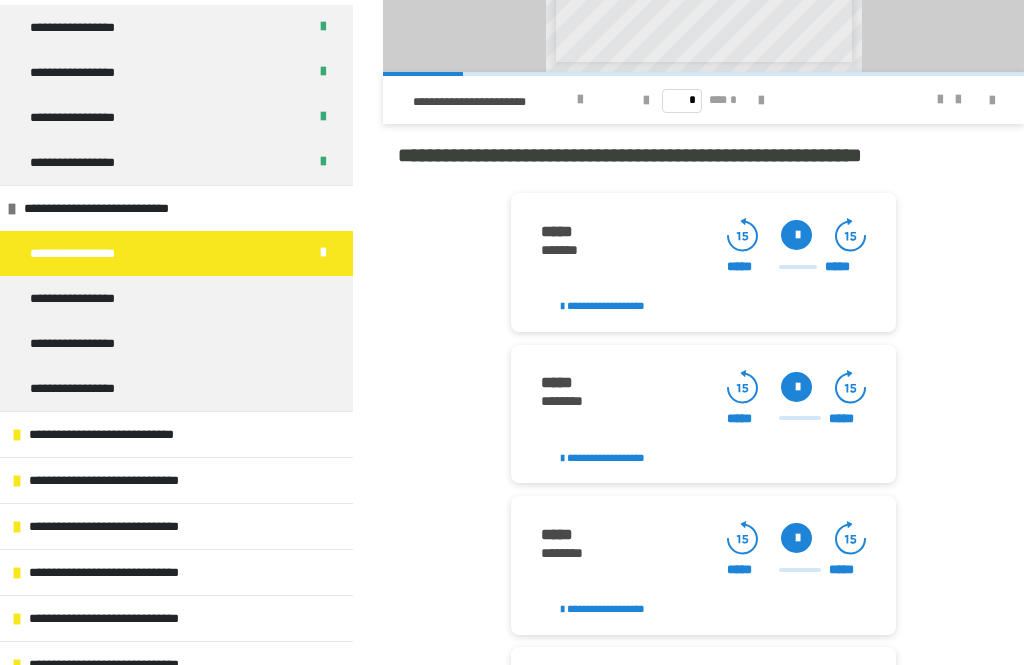 scroll, scrollTop: 2134, scrollLeft: 0, axis: vertical 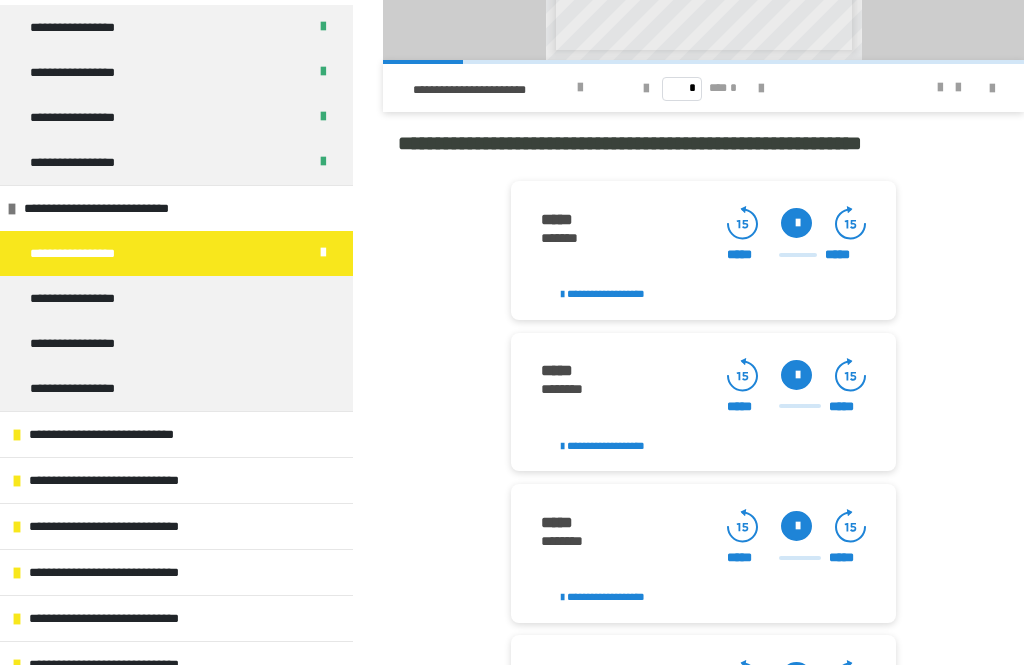 click at bounding box center (796, 527) 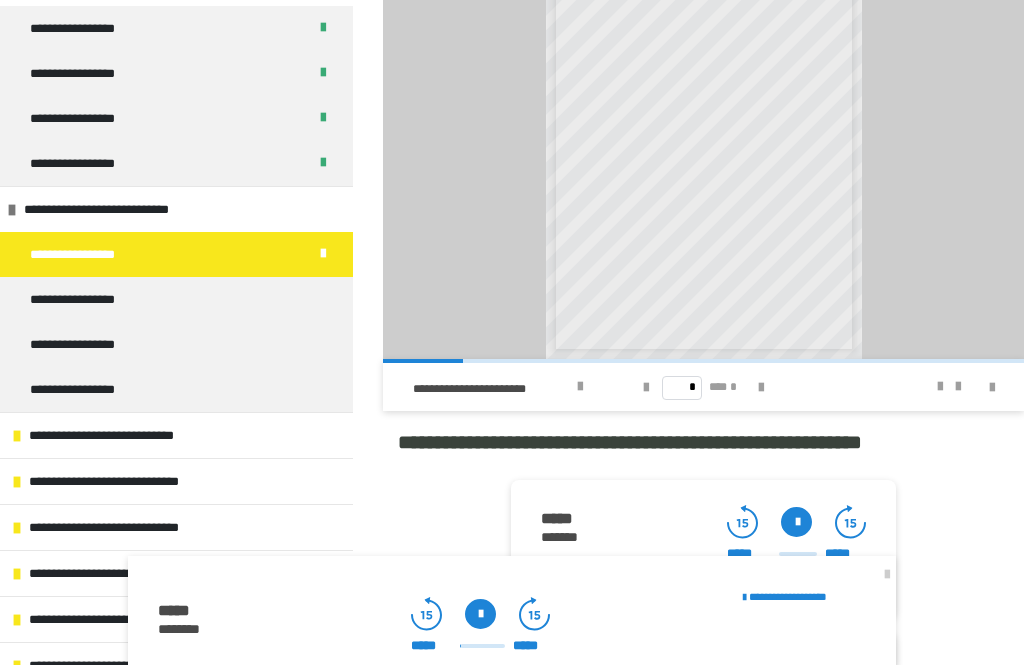 scroll, scrollTop: 1835, scrollLeft: 0, axis: vertical 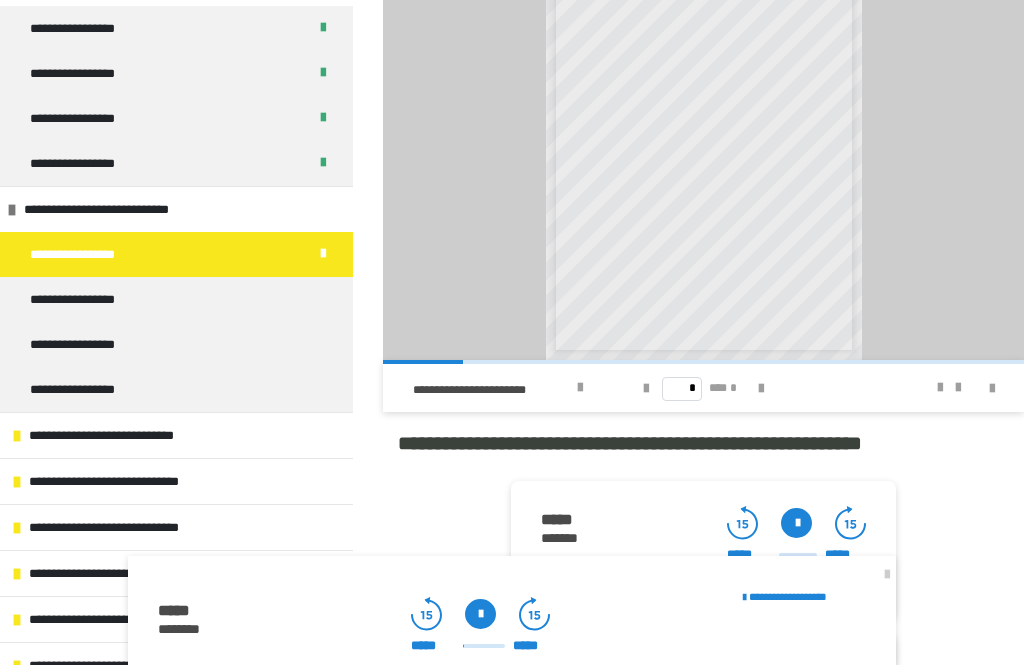 click at bounding box center (480, 614) 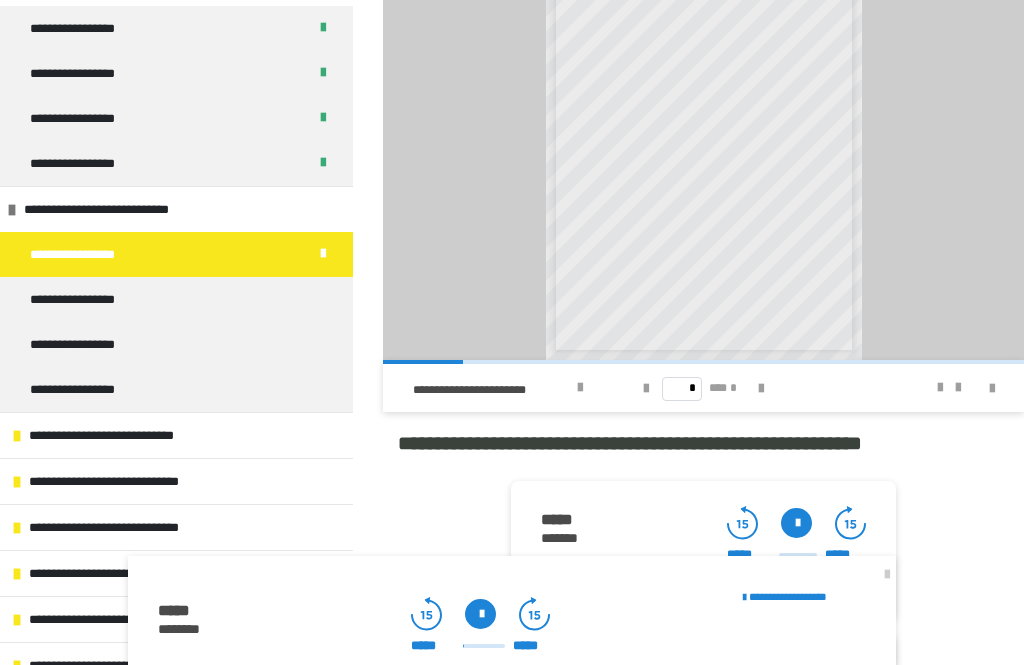 click at bounding box center (761, 389) 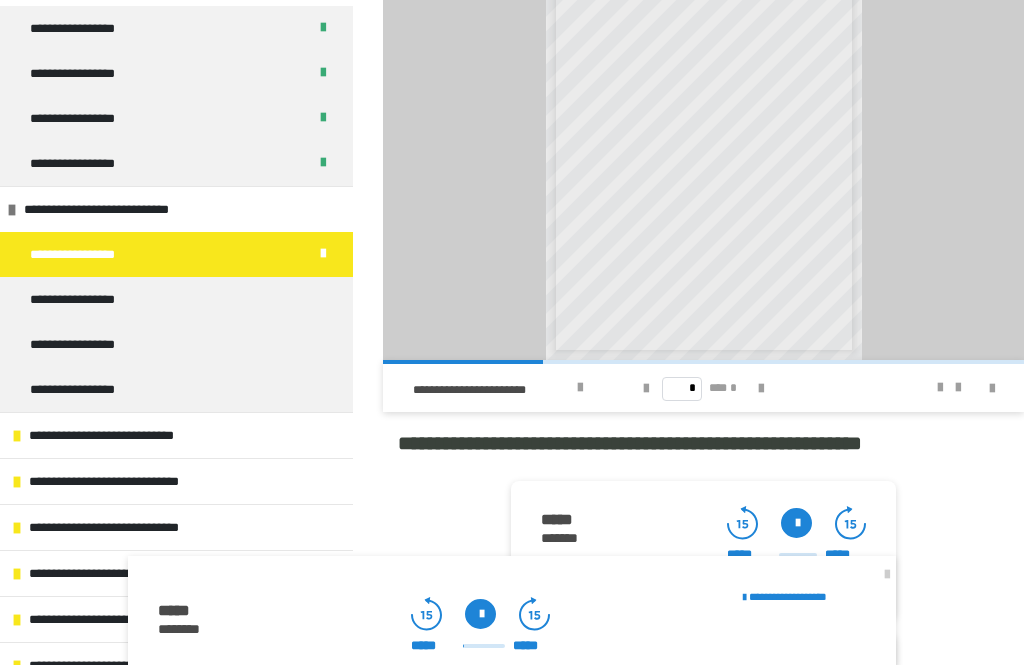 click at bounding box center [761, 389] 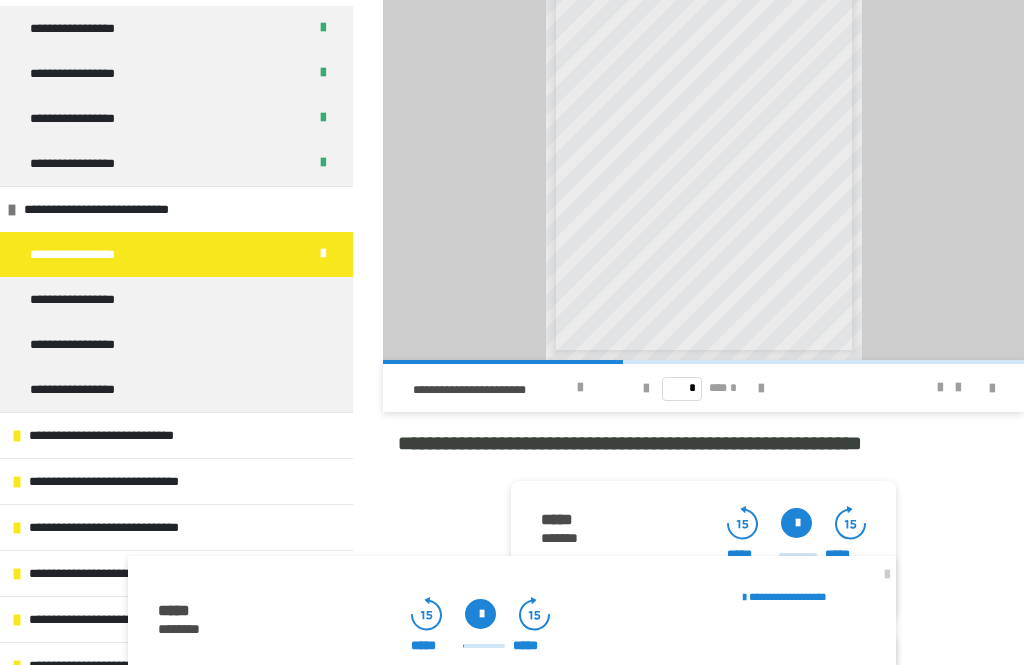 click at bounding box center (761, 389) 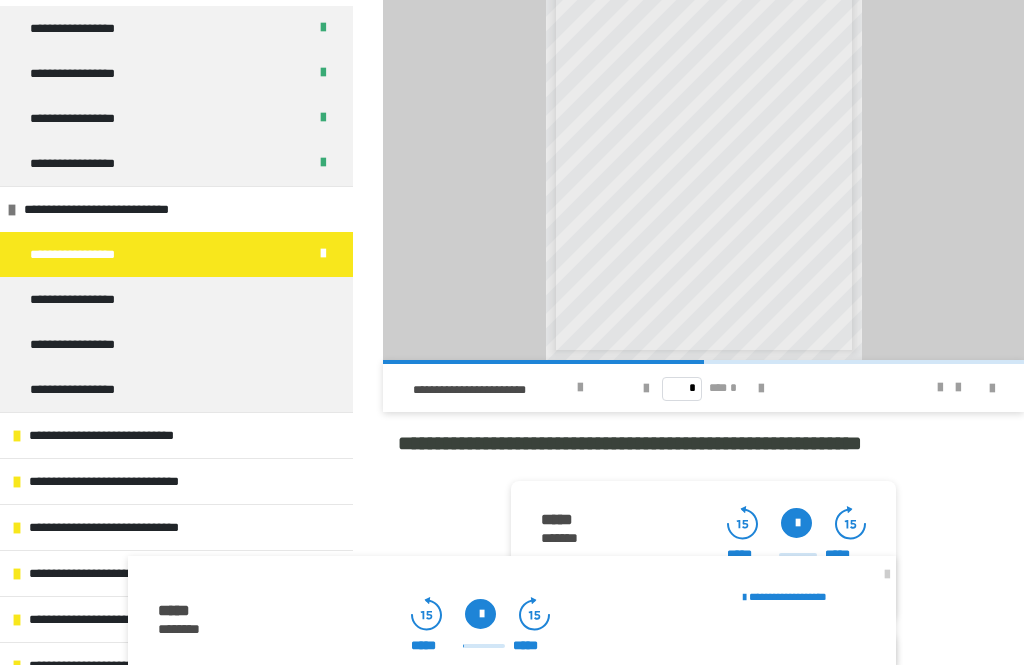 click at bounding box center [940, 388] 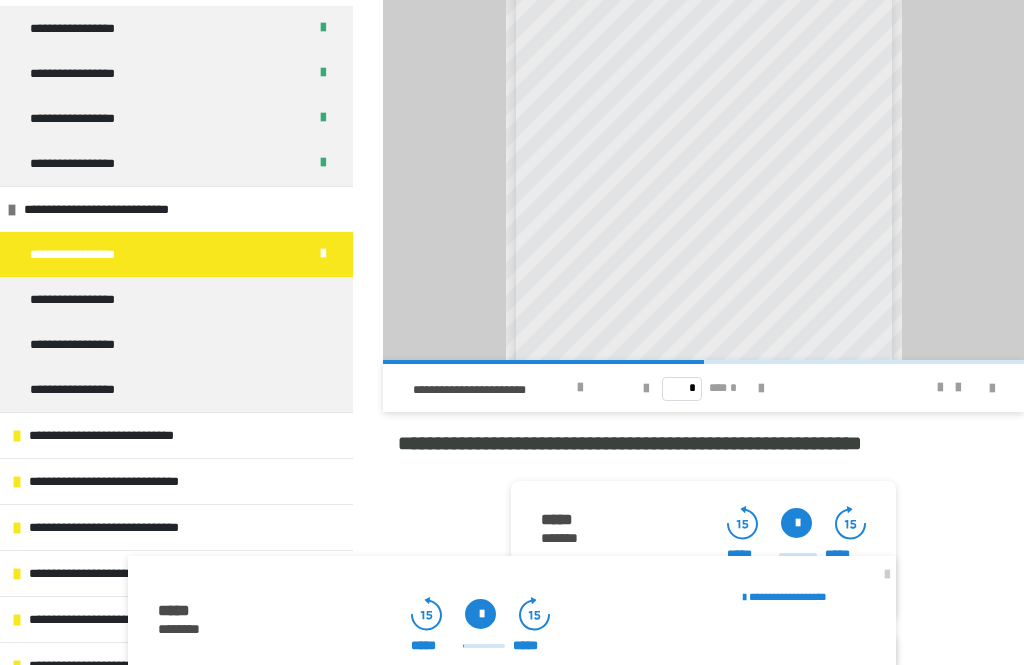 click at bounding box center (940, 388) 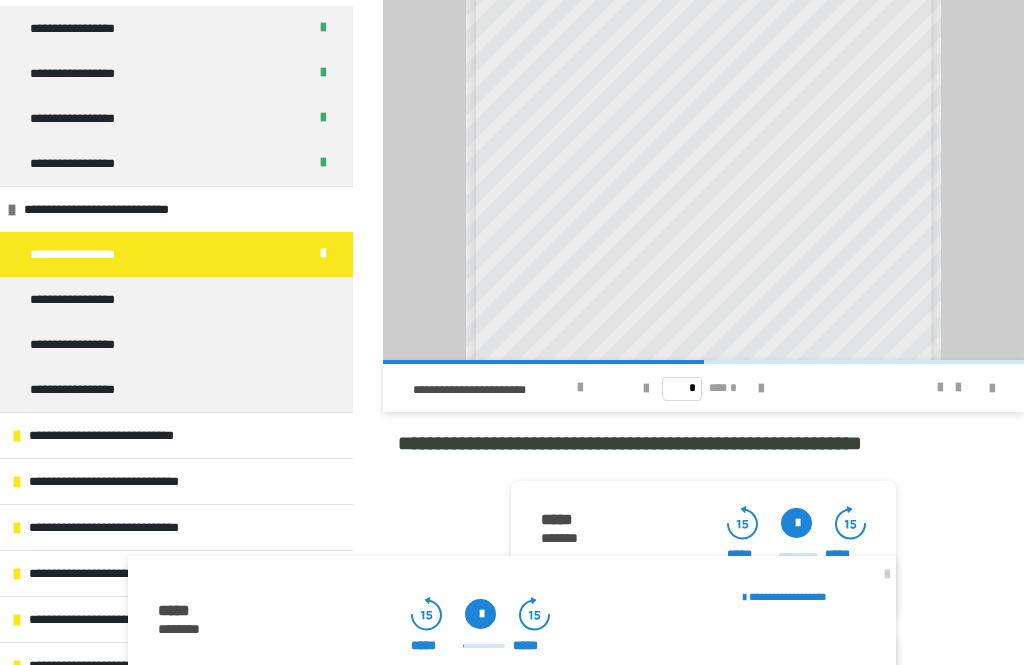 click at bounding box center [761, 389] 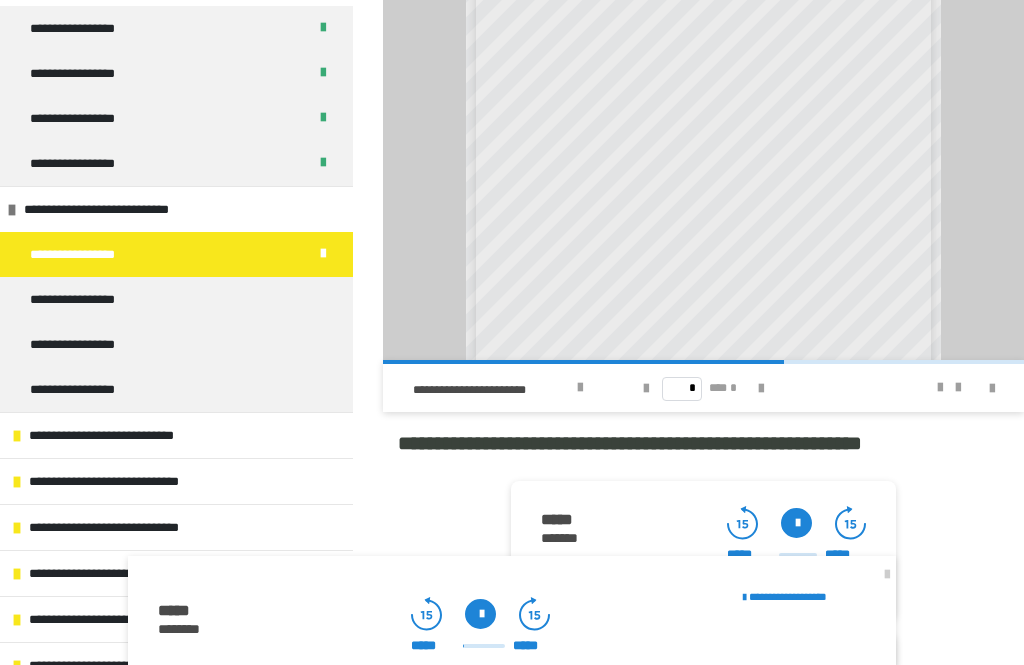 scroll, scrollTop: 166, scrollLeft: 0, axis: vertical 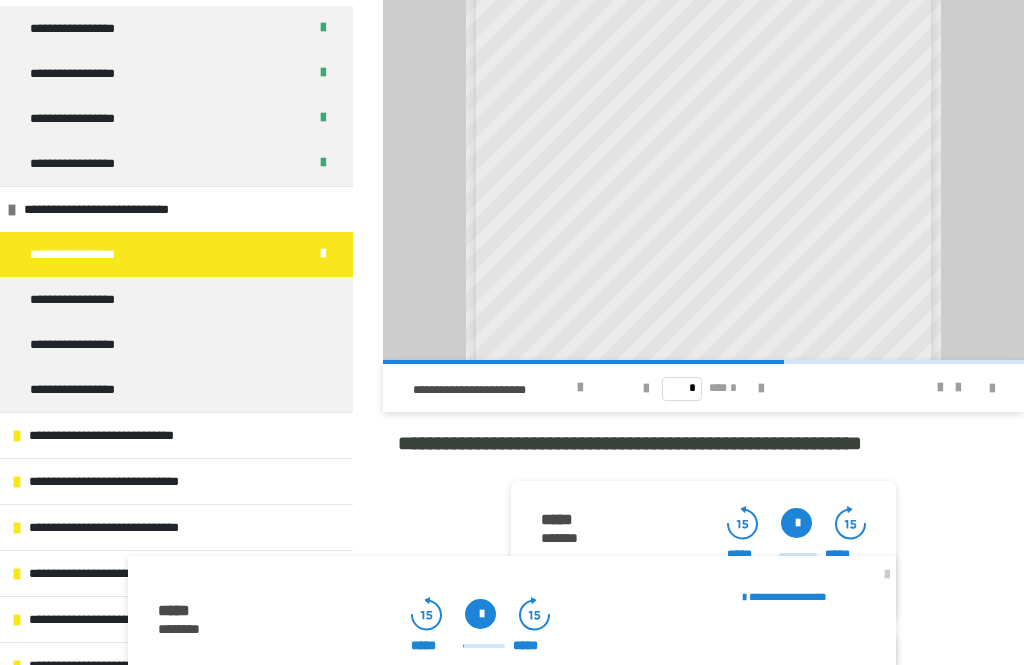 click at bounding box center (940, 388) 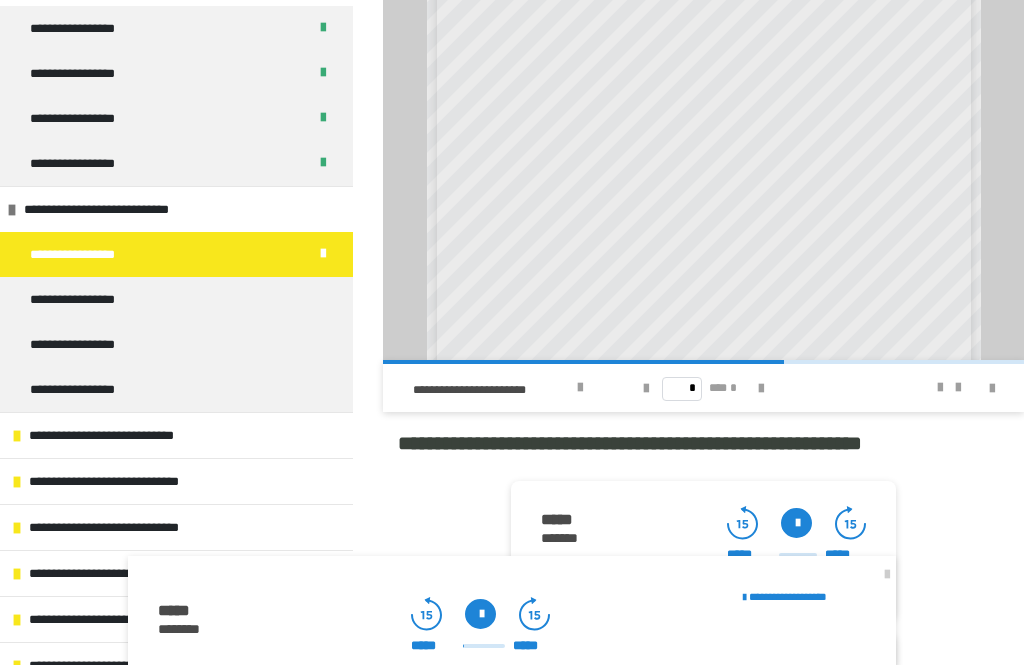 scroll, scrollTop: 236, scrollLeft: 0, axis: vertical 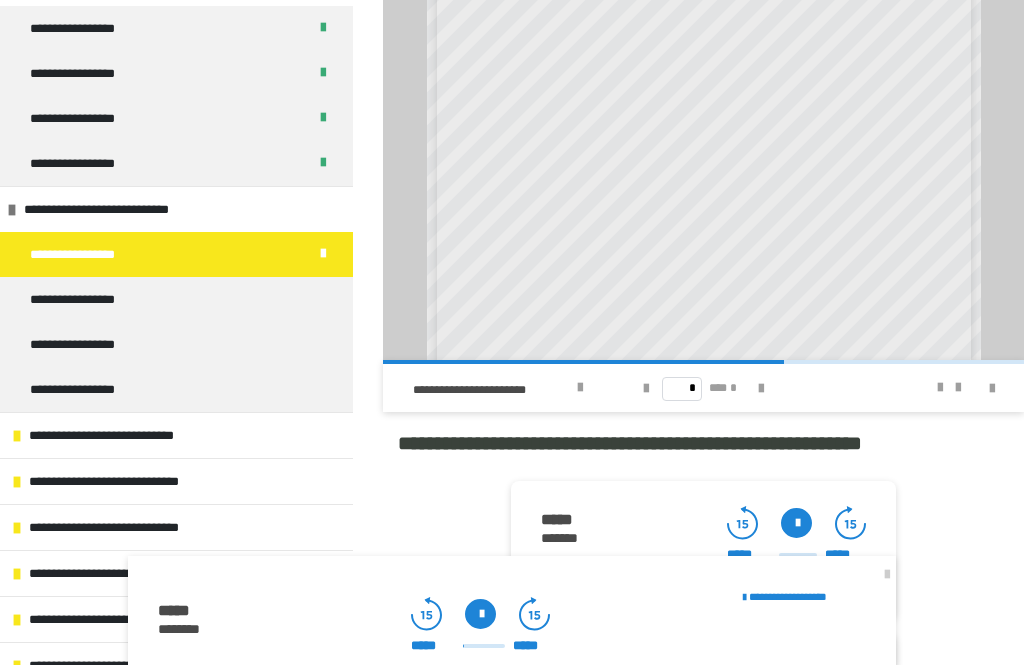 click at bounding box center (480, 614) 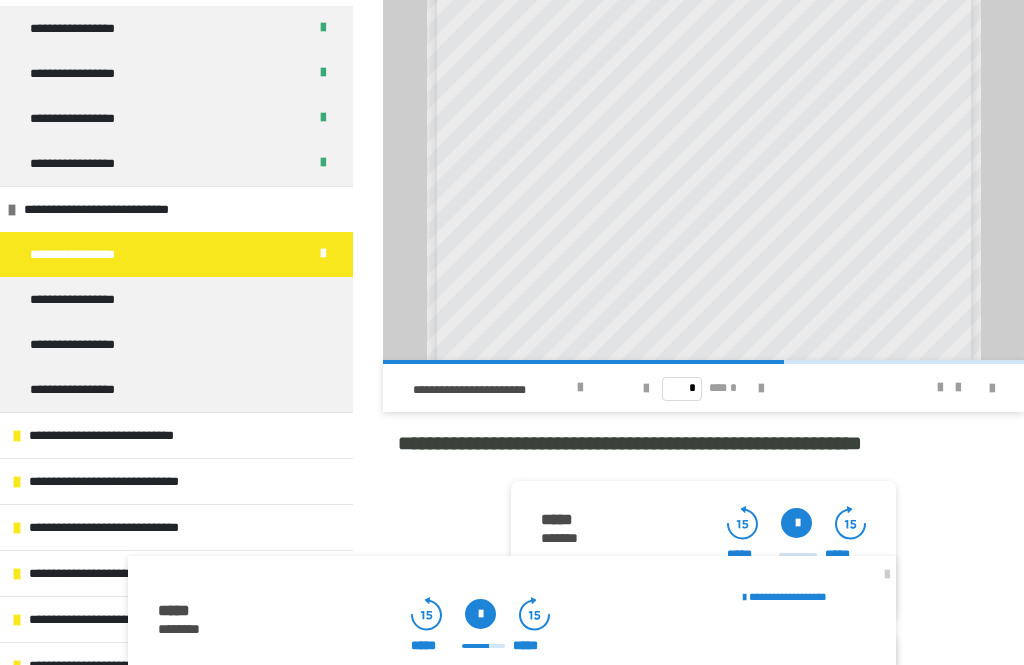 click at bounding box center (761, 389) 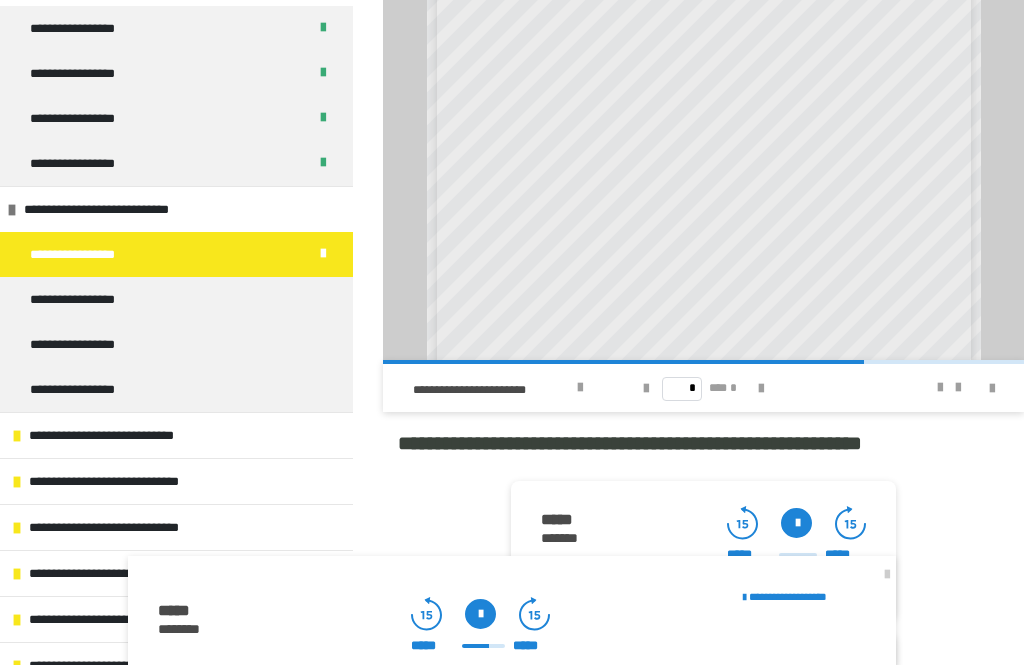 scroll, scrollTop: 0, scrollLeft: 0, axis: both 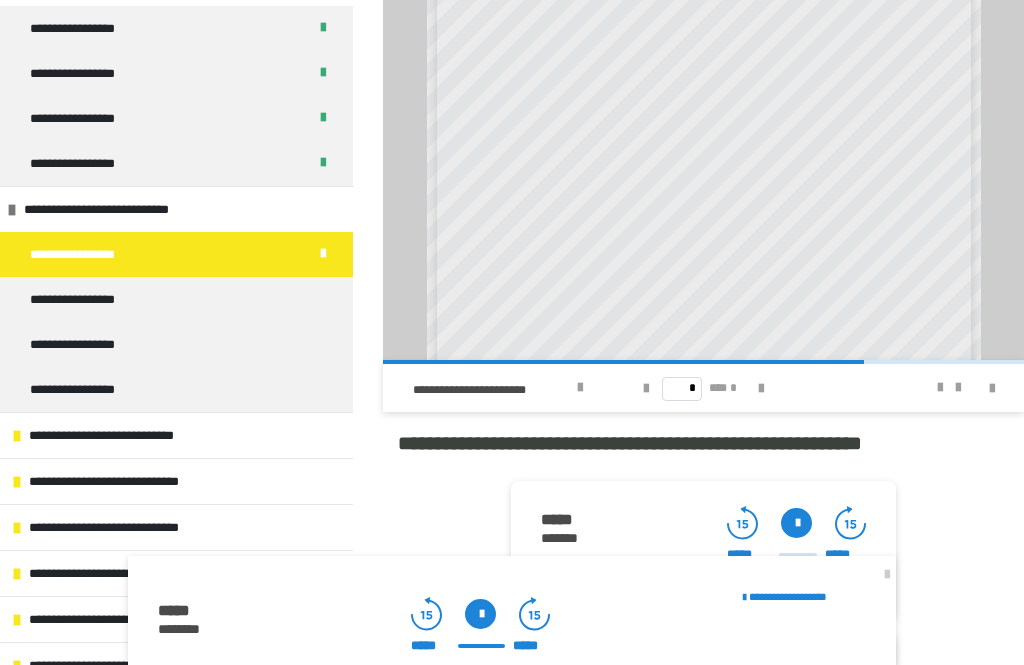 click at bounding box center (761, 389) 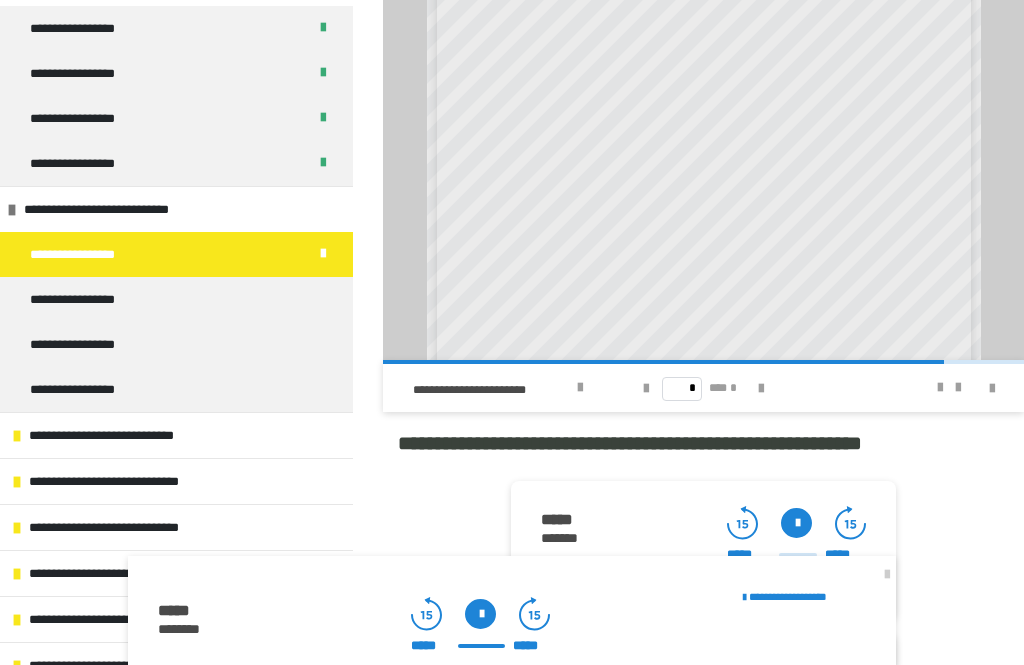 scroll, scrollTop: 125, scrollLeft: 0, axis: vertical 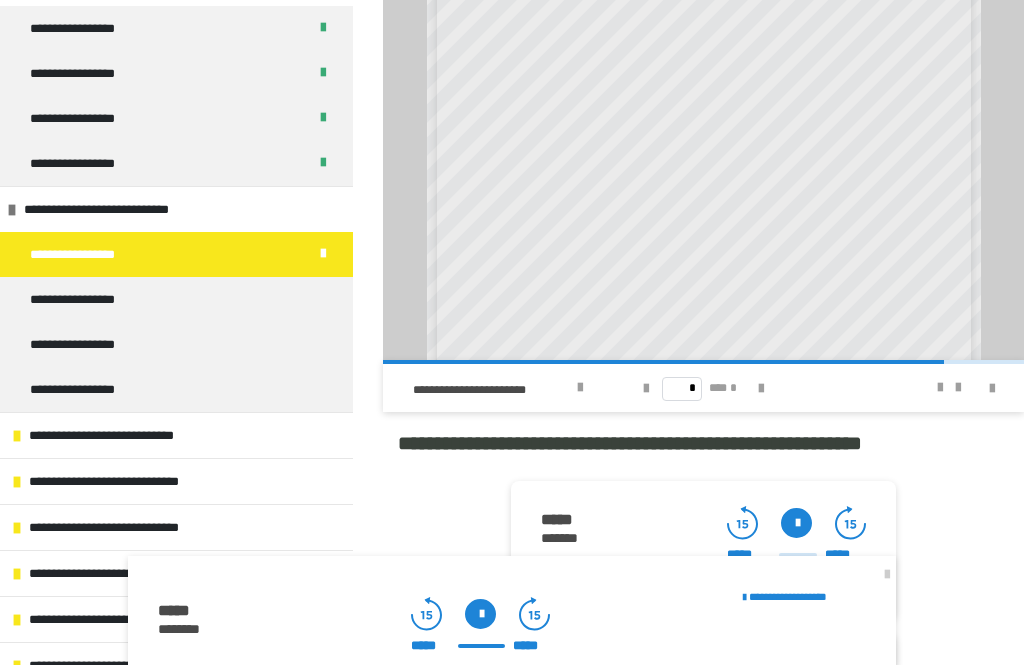 click at bounding box center (887, 575) 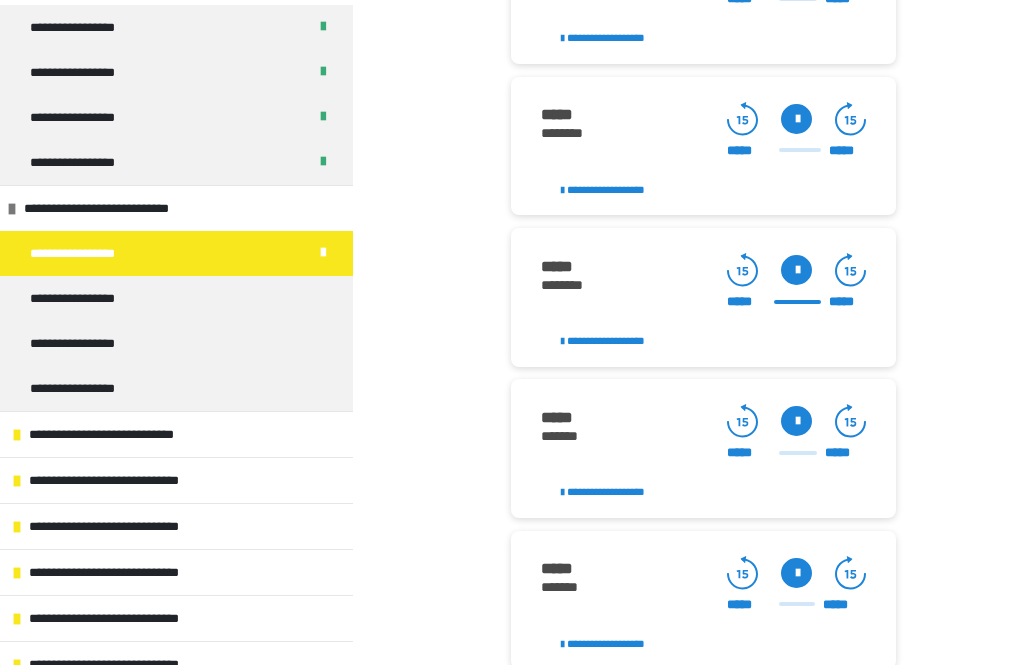 scroll, scrollTop: 2394, scrollLeft: 0, axis: vertical 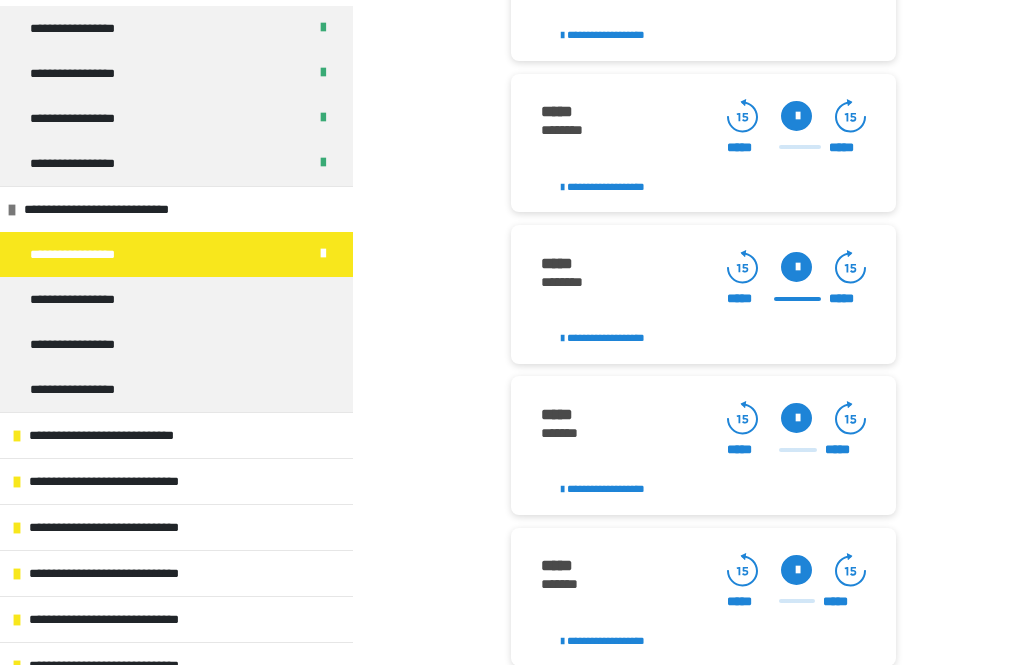 click at bounding box center (796, 418) 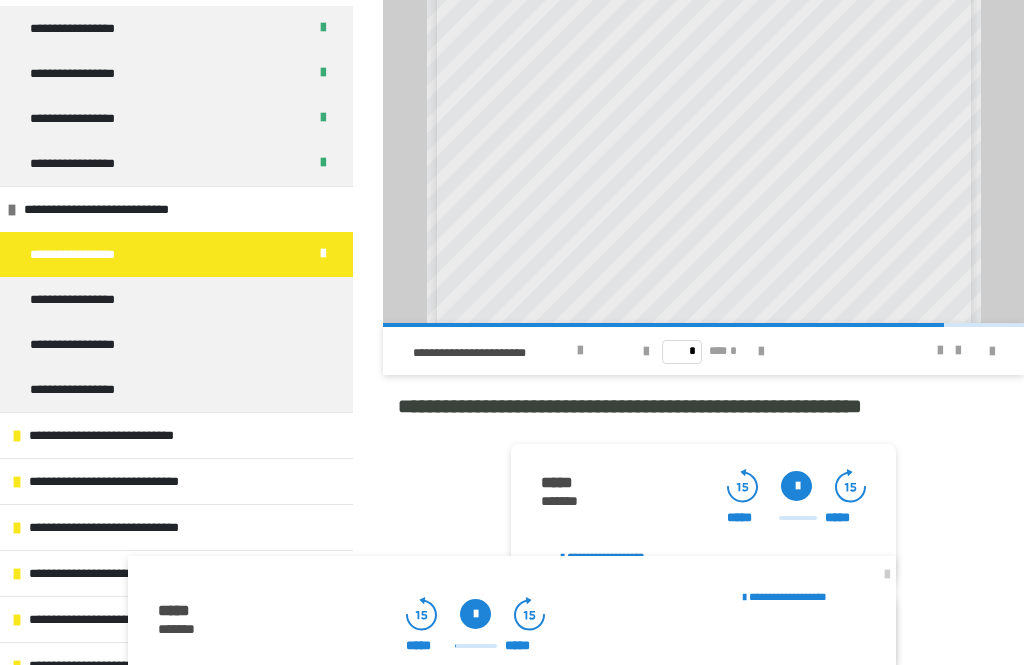 scroll, scrollTop: 1863, scrollLeft: 0, axis: vertical 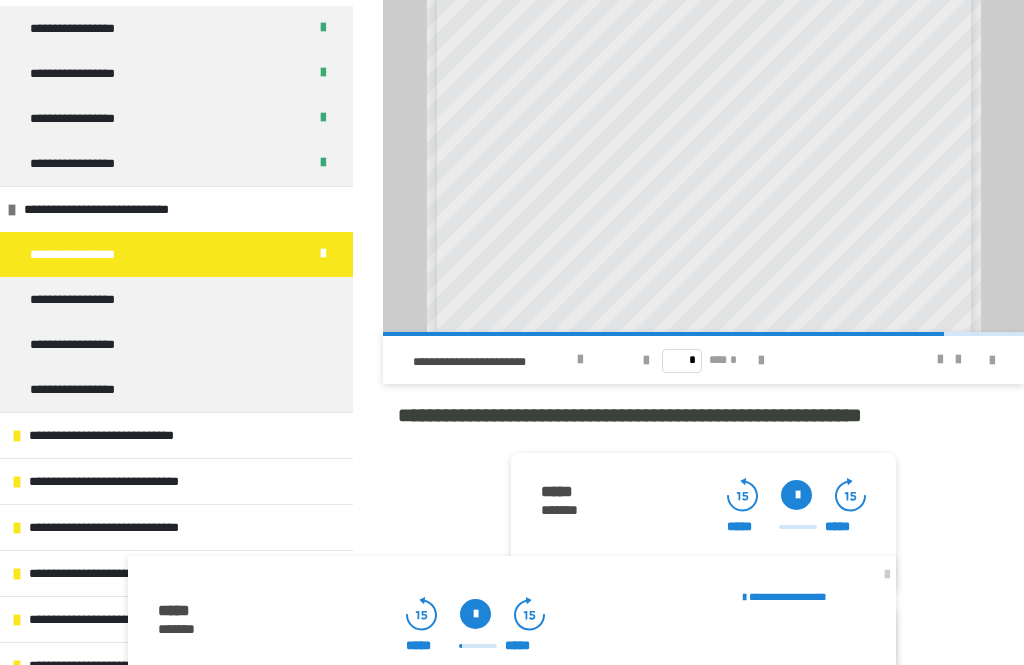 click at bounding box center (475, 614) 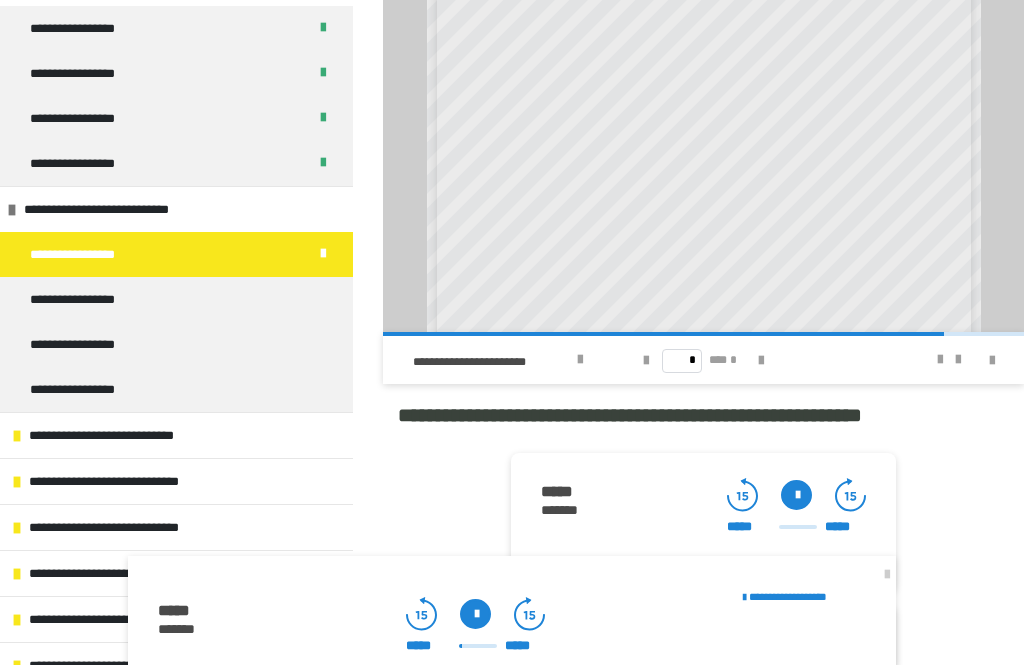 click at bounding box center [475, 614] 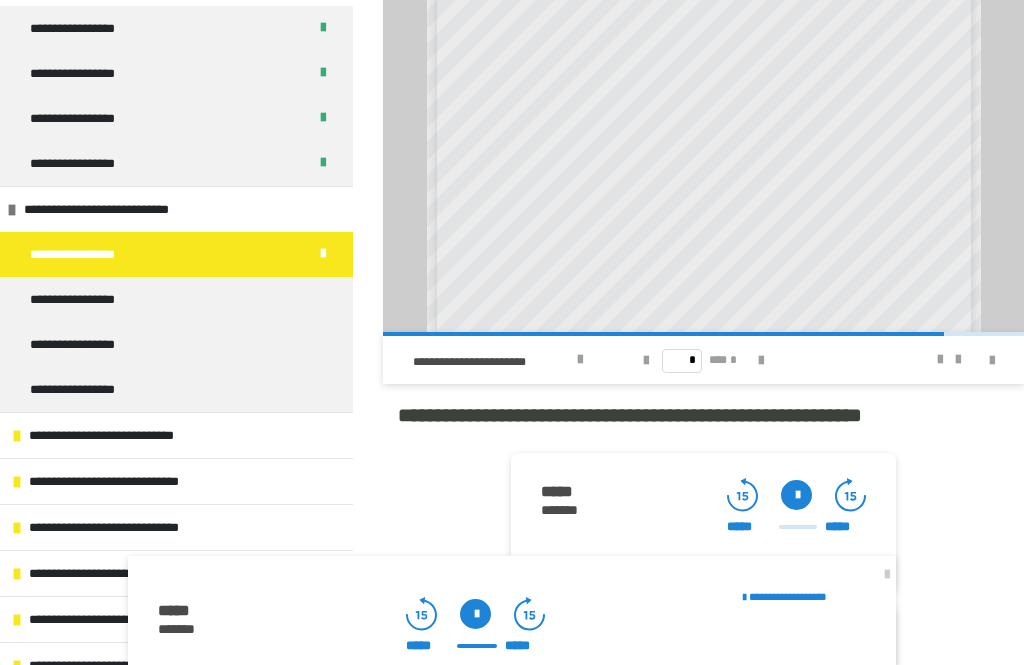 click at bounding box center [761, 361] 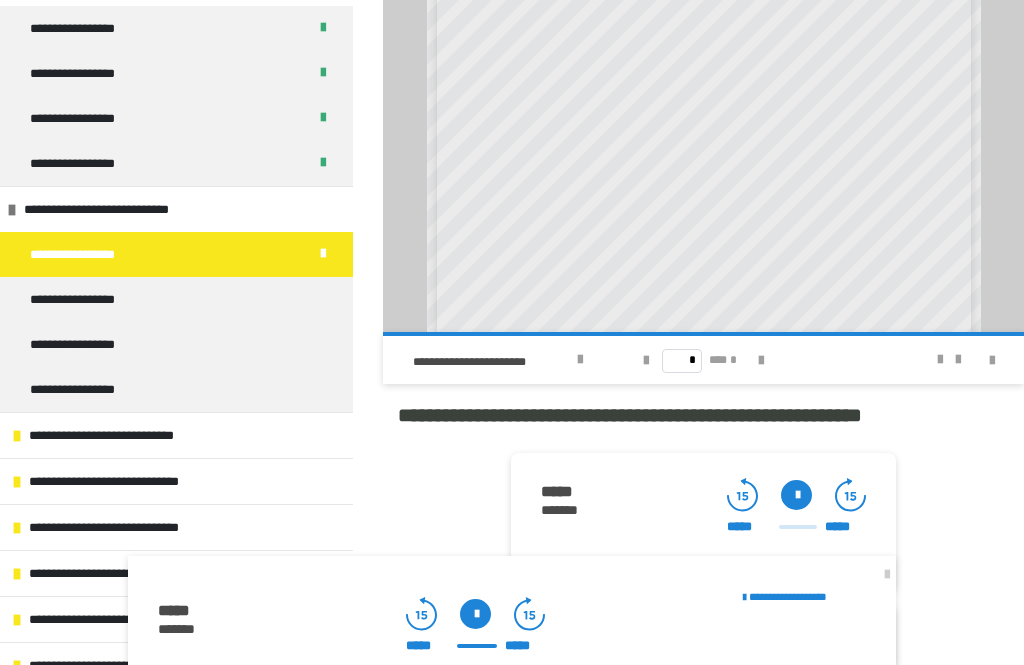scroll, scrollTop: 103, scrollLeft: 0, axis: vertical 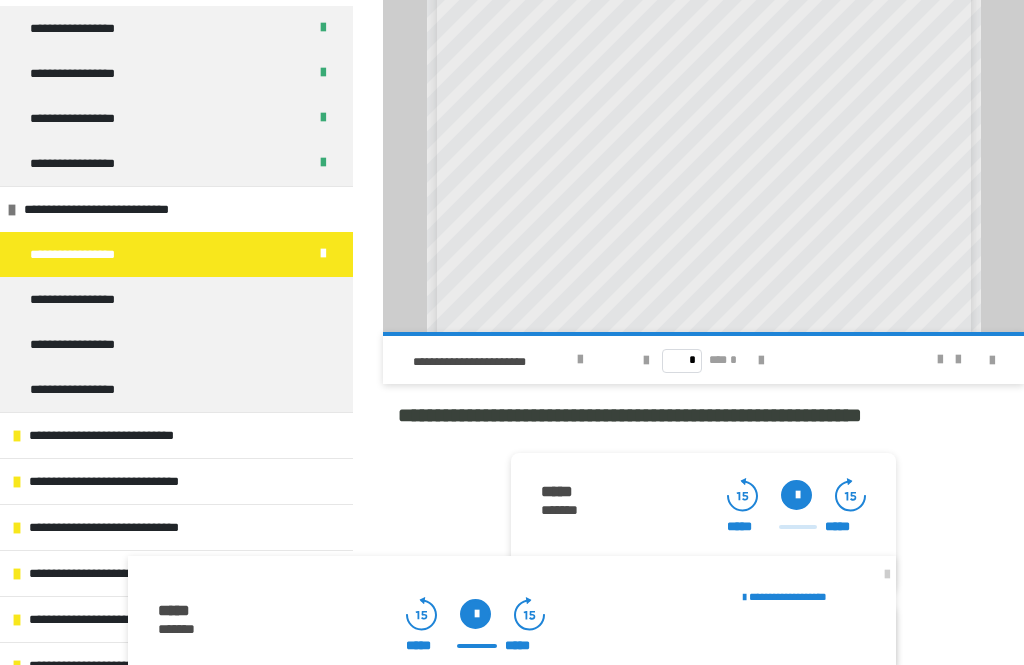 click at bounding box center (887, 575) 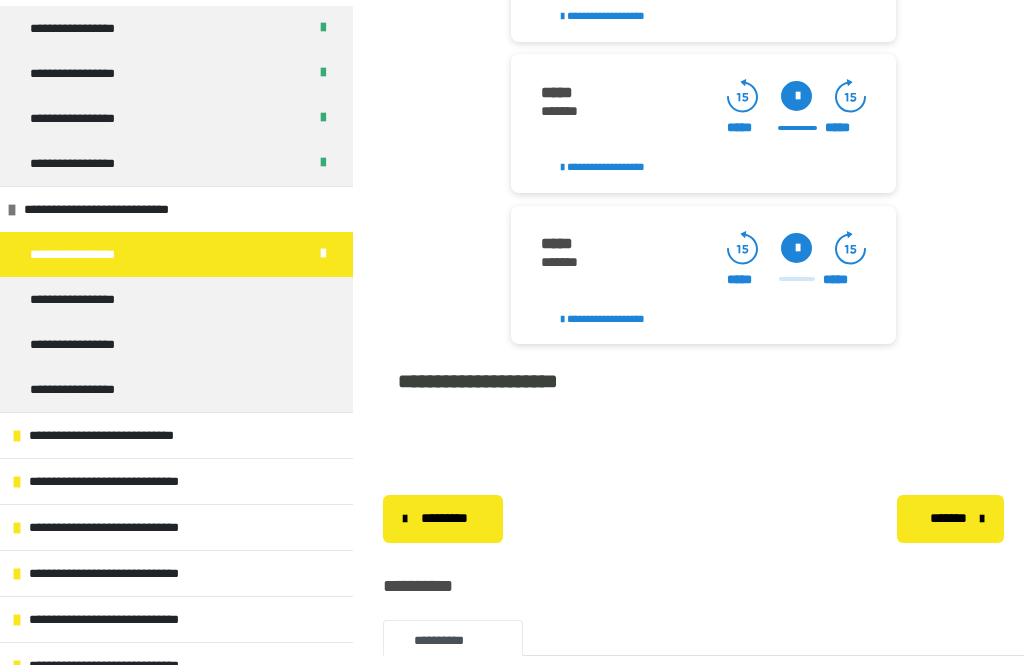 scroll, scrollTop: 2714, scrollLeft: 0, axis: vertical 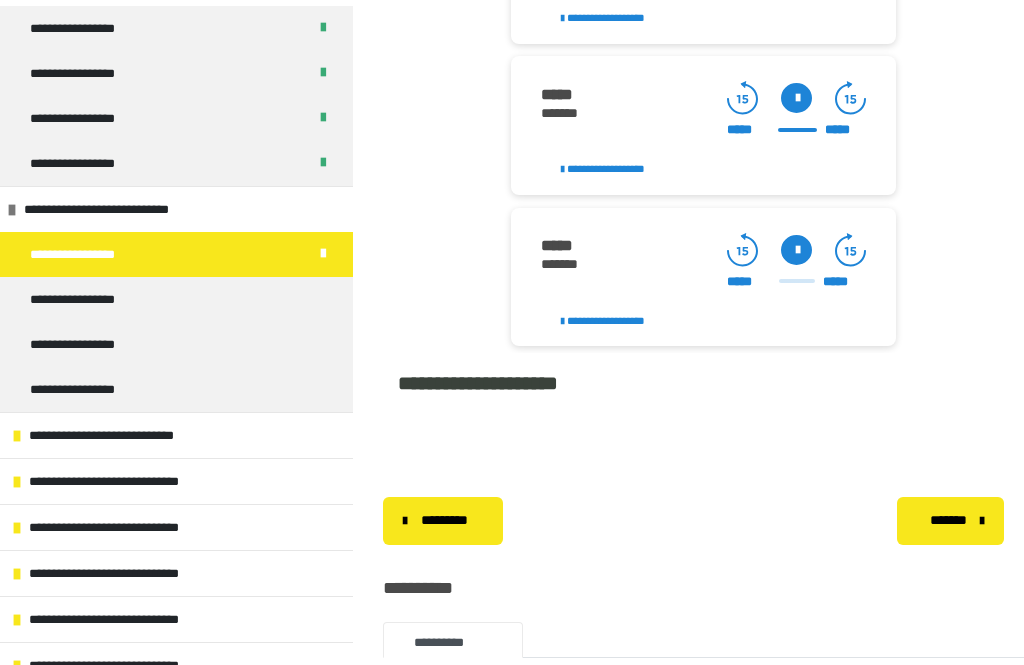 click at bounding box center (796, 250) 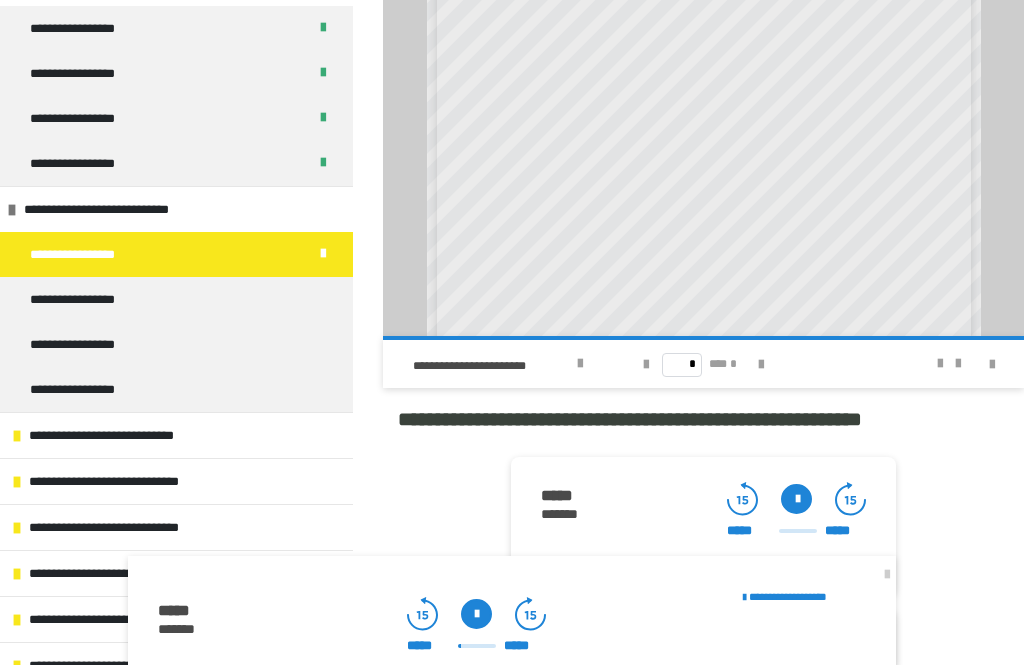 scroll, scrollTop: 1855, scrollLeft: 0, axis: vertical 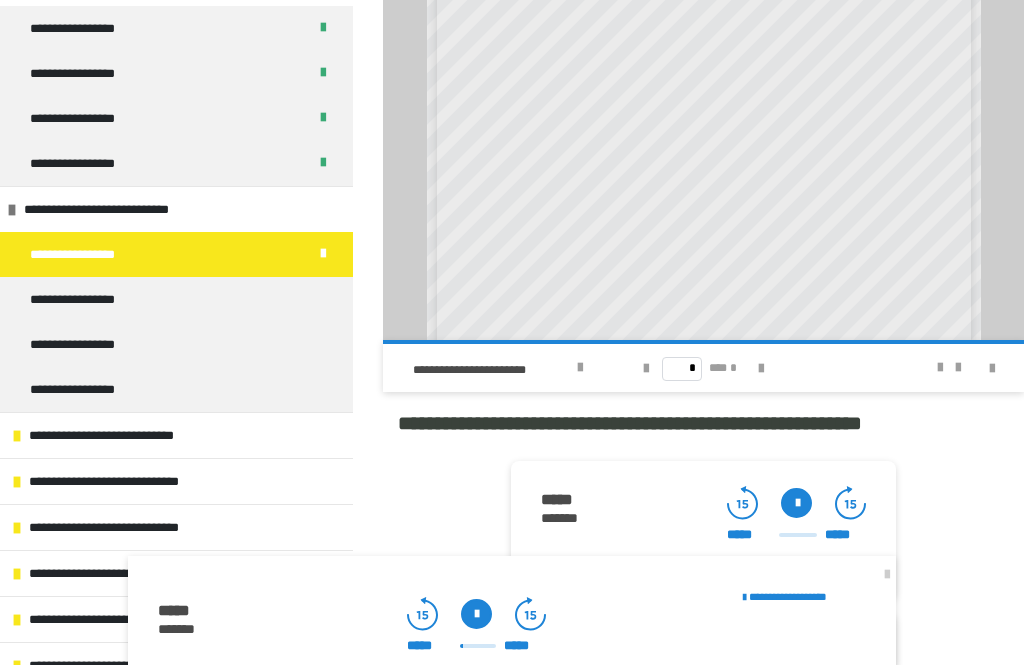 click at bounding box center (940, 368) 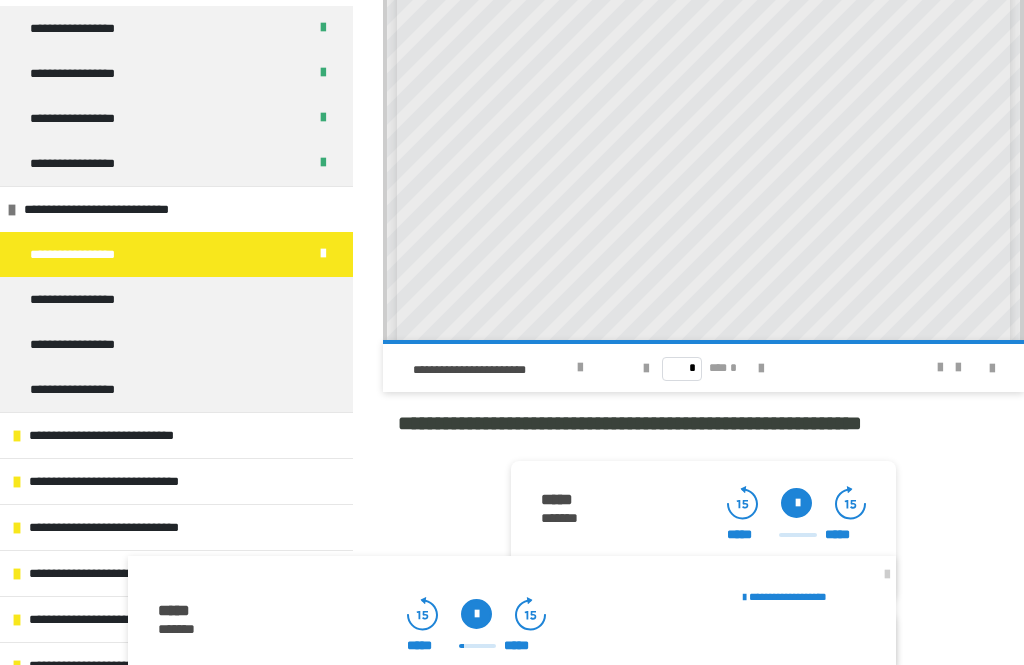 click at bounding box center (476, 614) 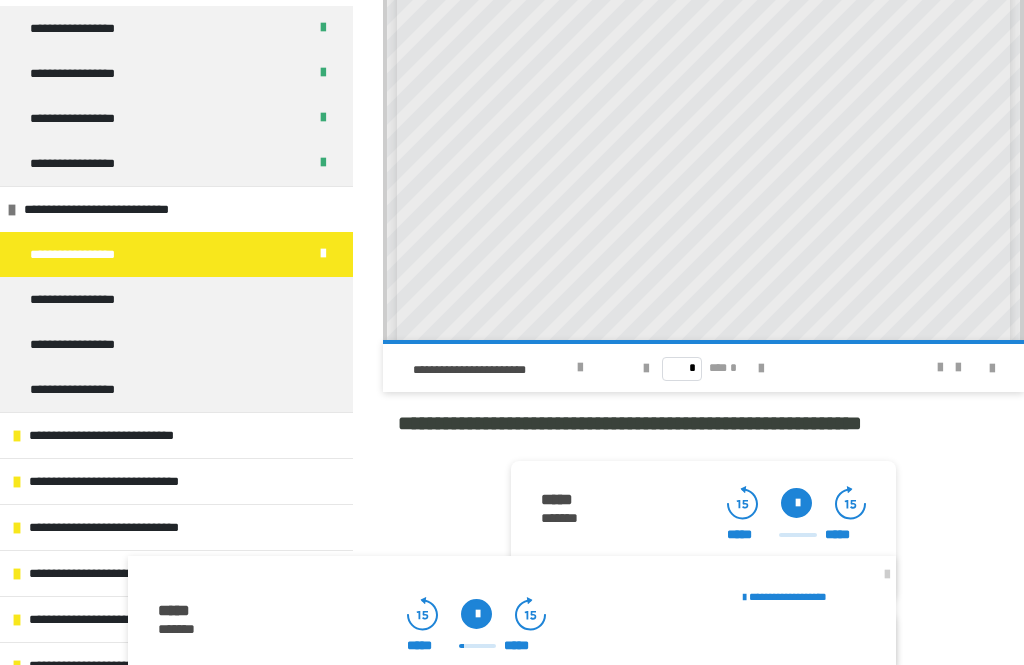 click at bounding box center (476, 614) 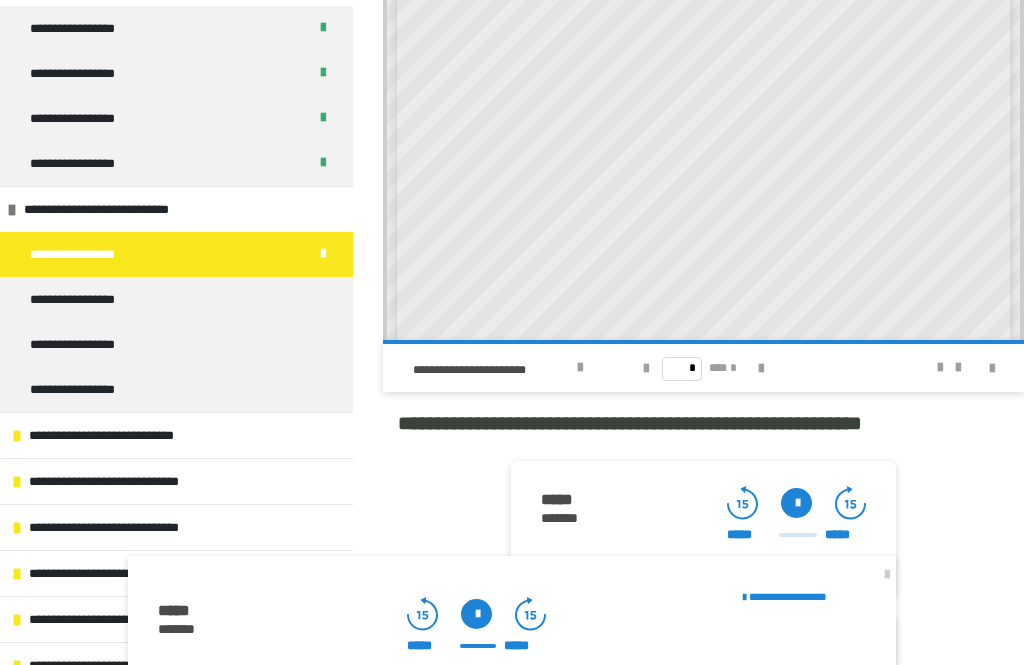 click at bounding box center [887, 575] 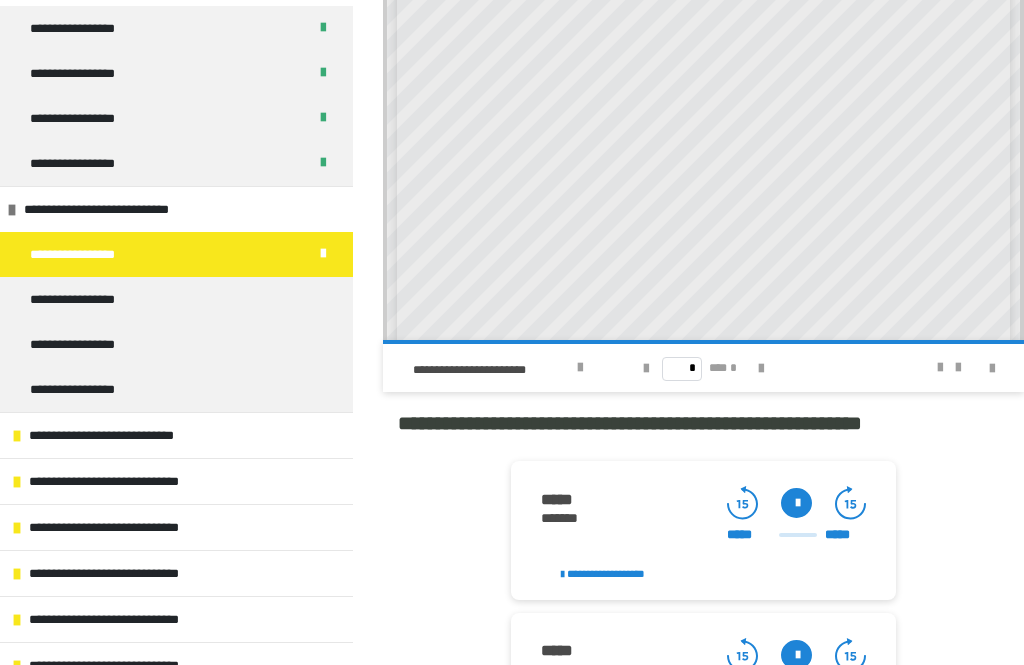 click on "**********" at bounding box center [82, 299] 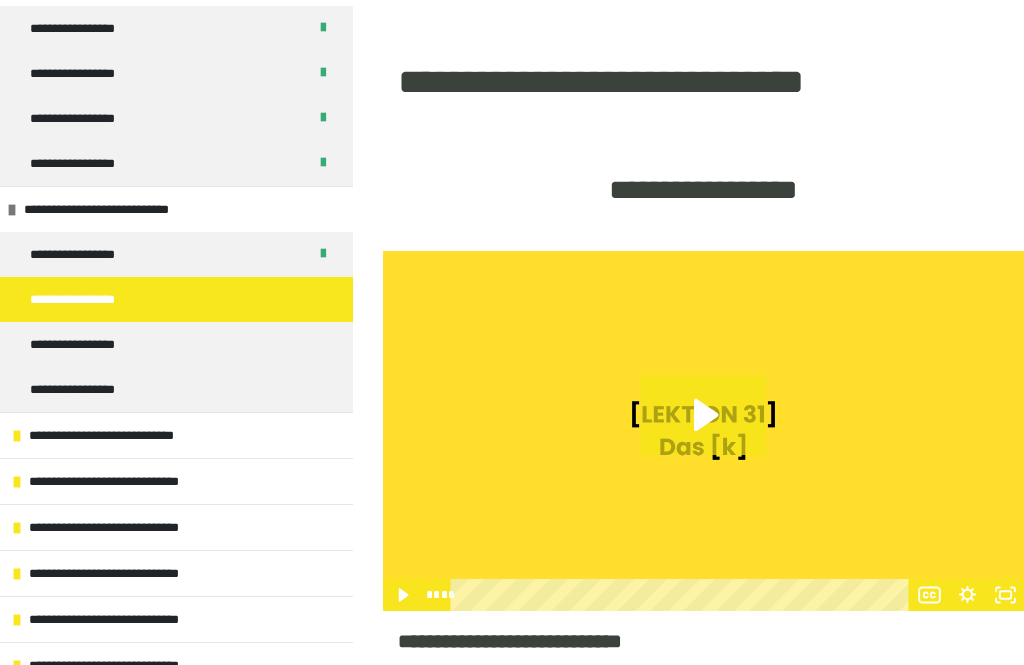 click on "**********" at bounding box center (176, 254) 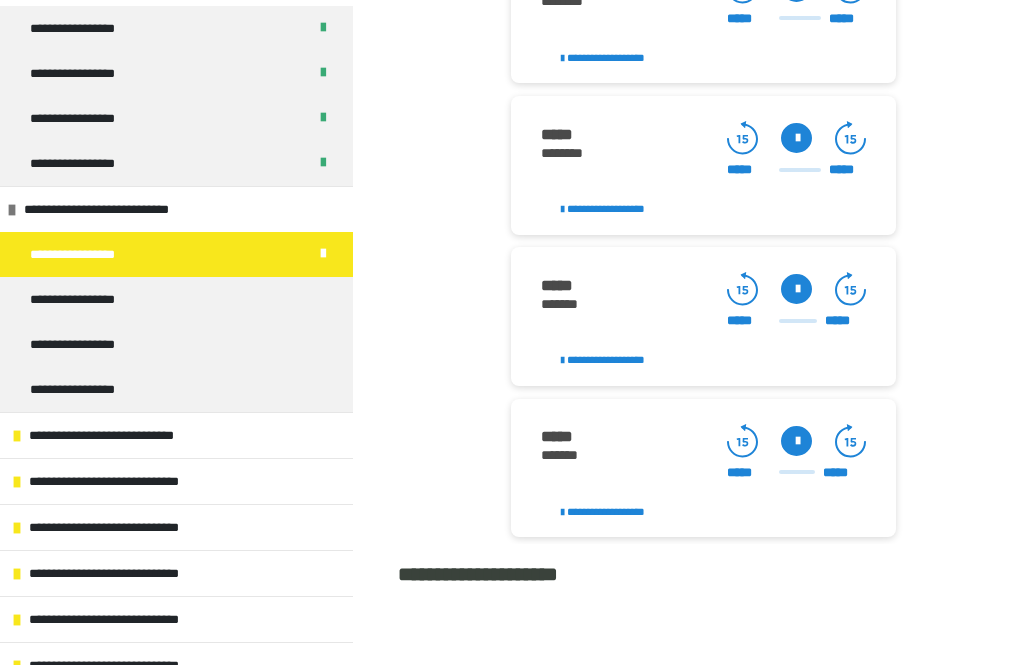 scroll, scrollTop: 2529, scrollLeft: 0, axis: vertical 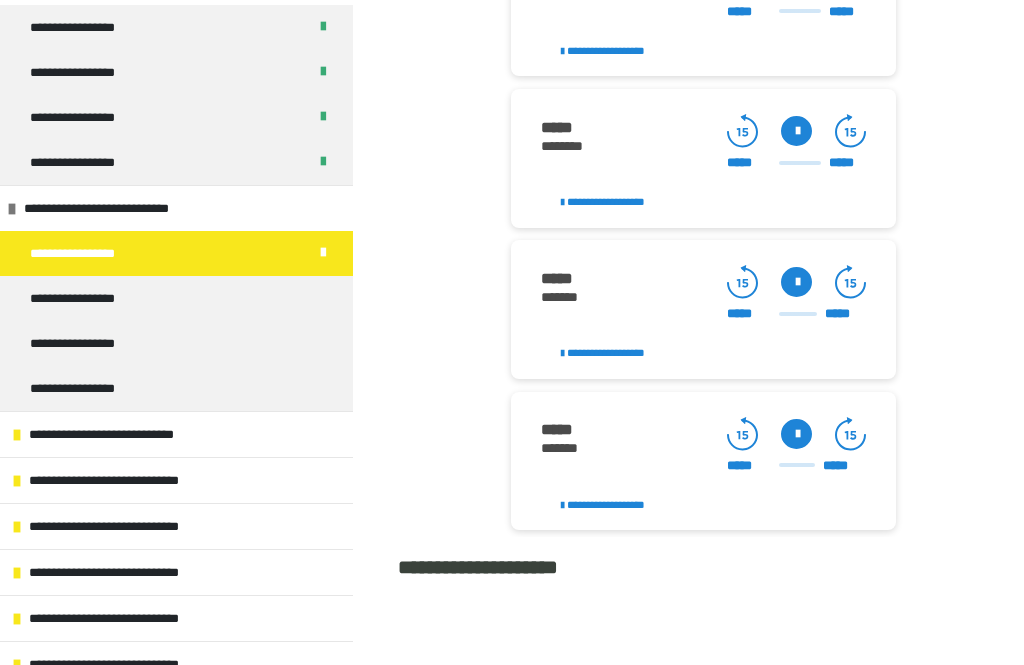 click at bounding box center (796, 435) 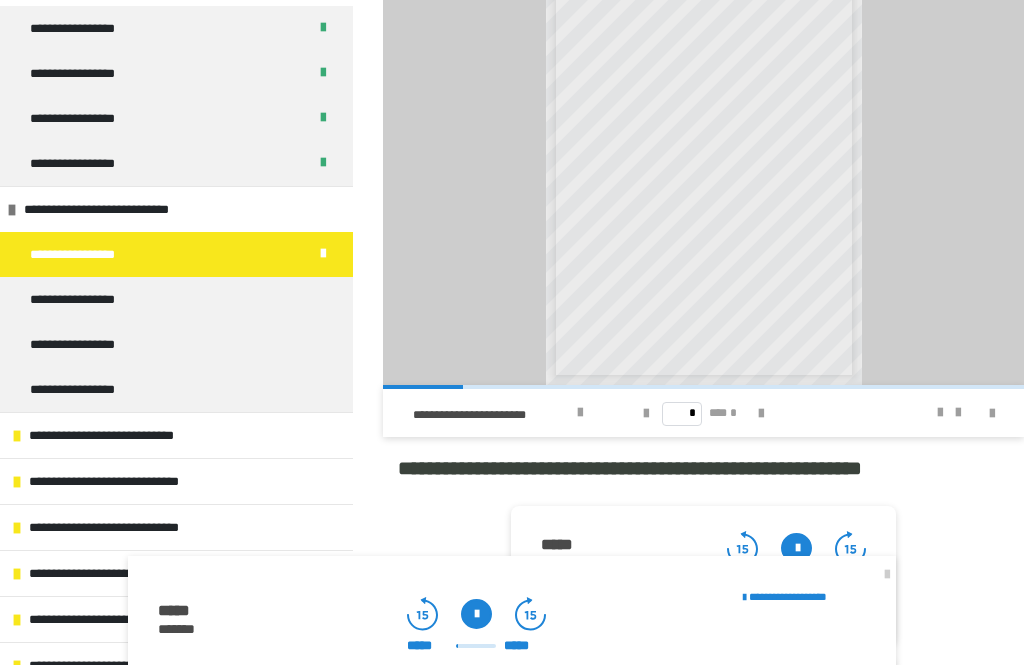 scroll, scrollTop: 1809, scrollLeft: 0, axis: vertical 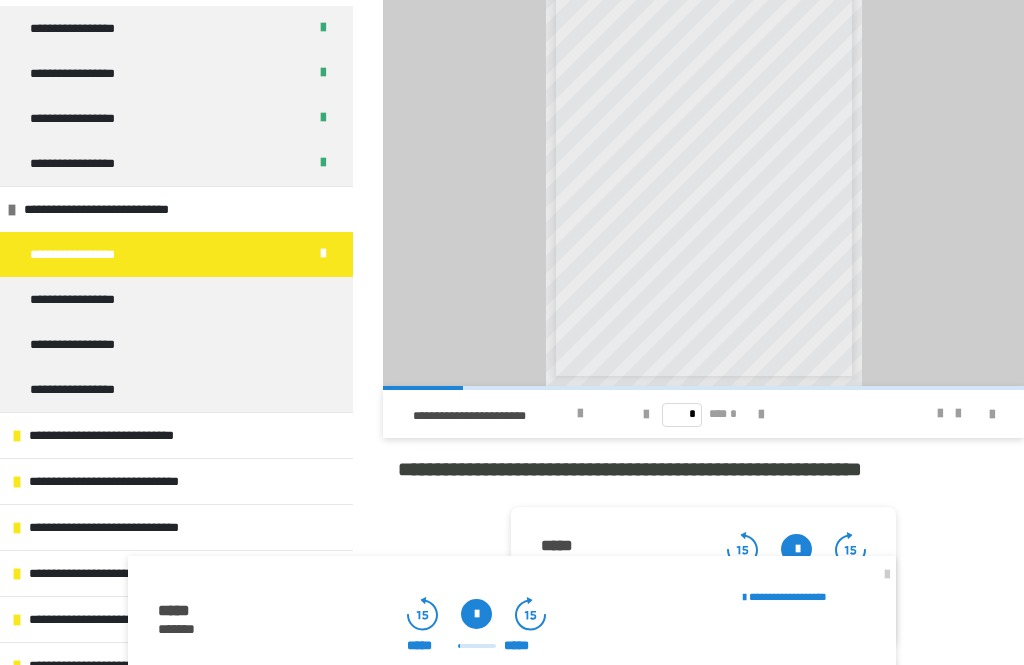 click at bounding box center (476, 614) 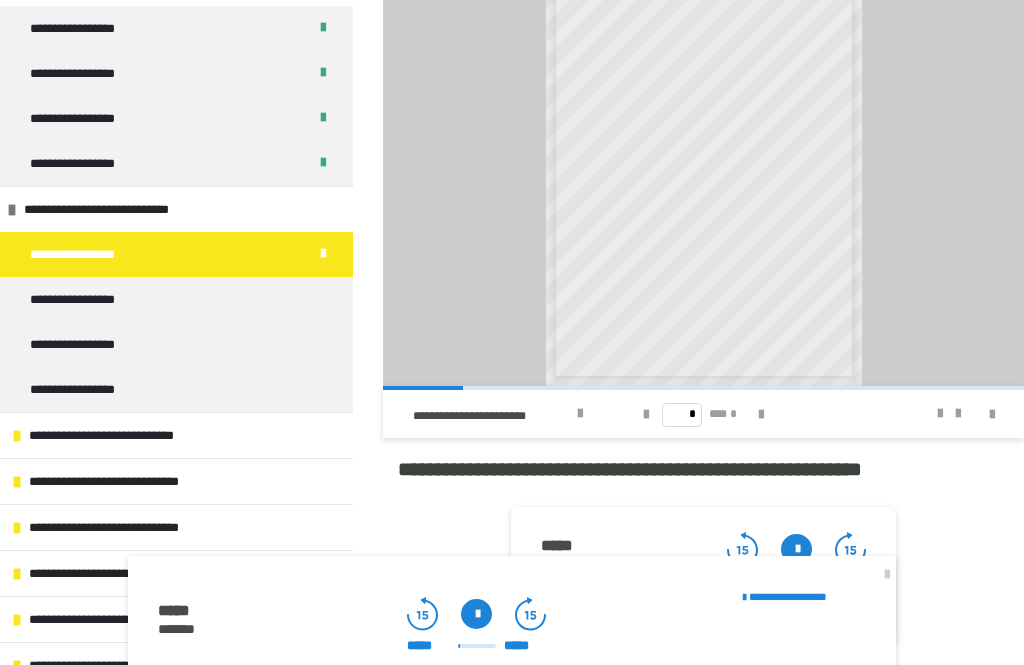 click at bounding box center (761, 415) 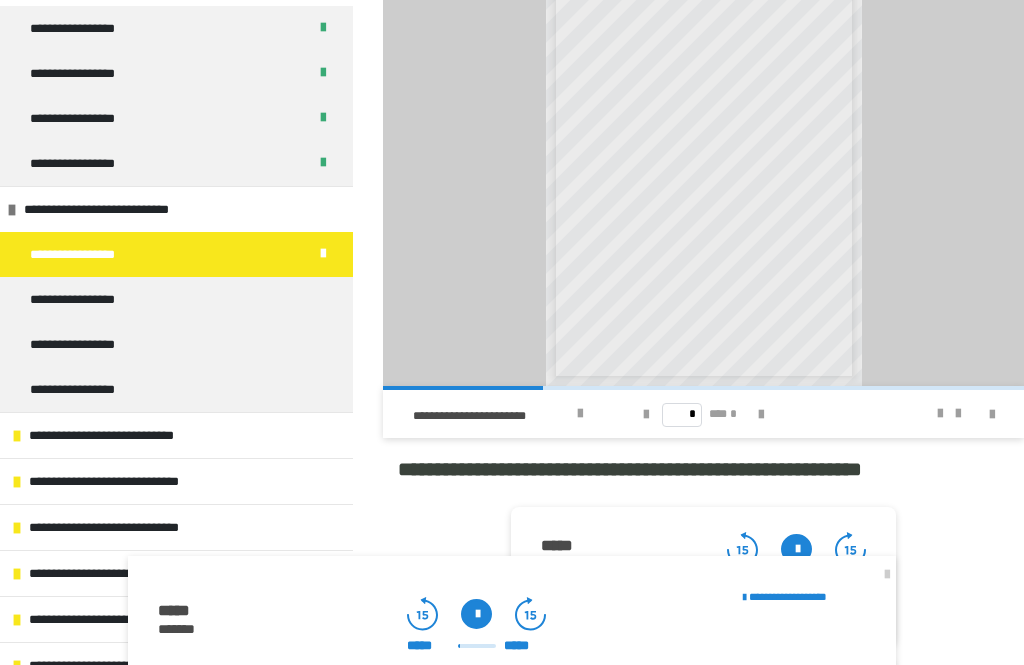 click at bounding box center (761, 415) 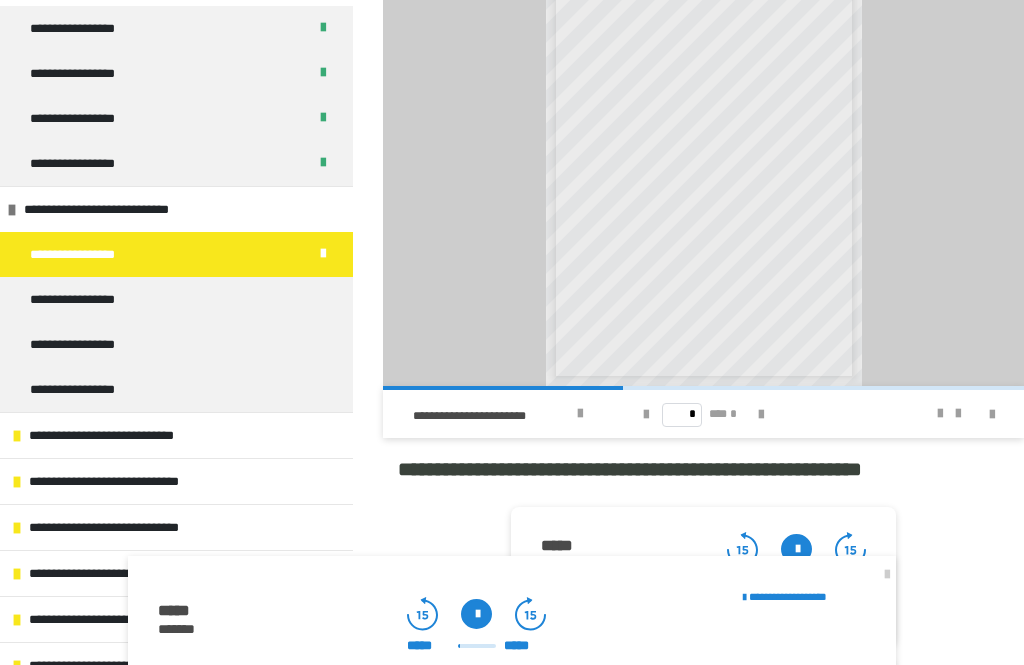 click at bounding box center [761, 415] 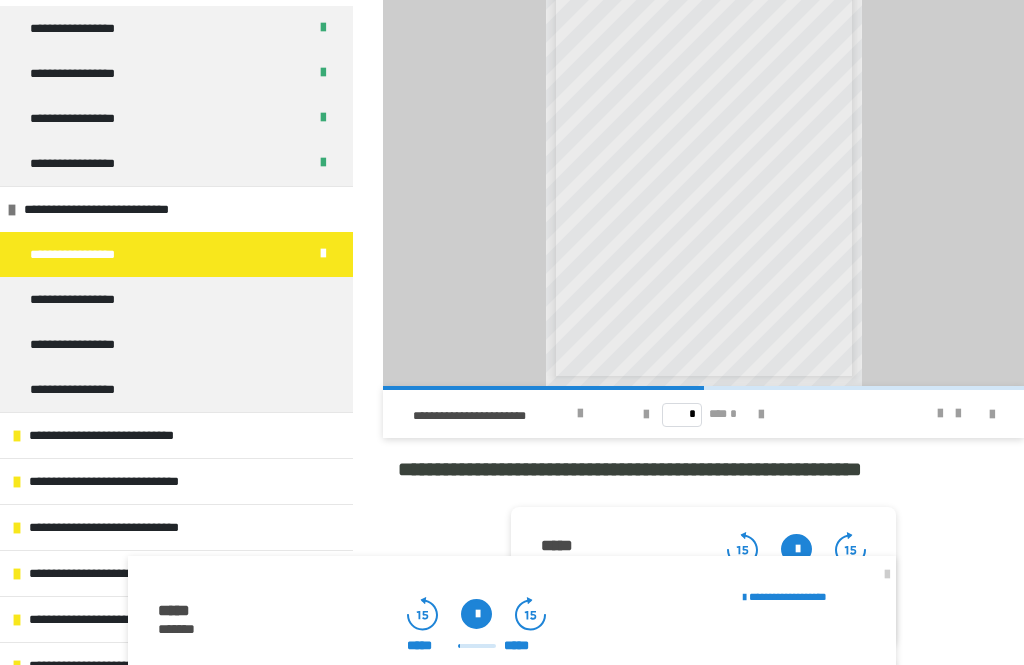 click at bounding box center (761, 415) 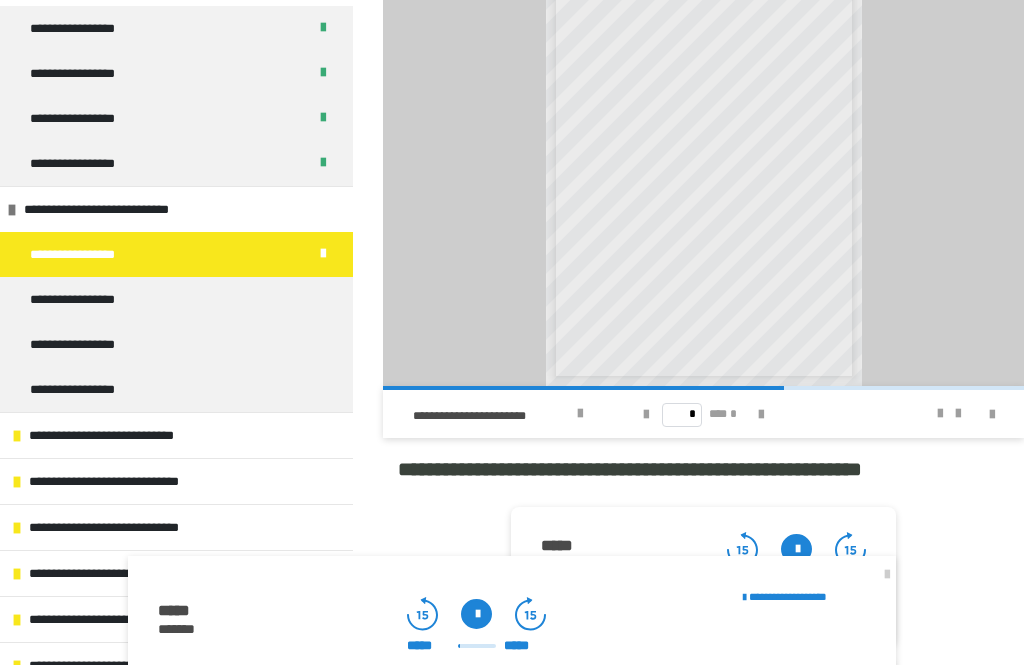 click at bounding box center (761, 415) 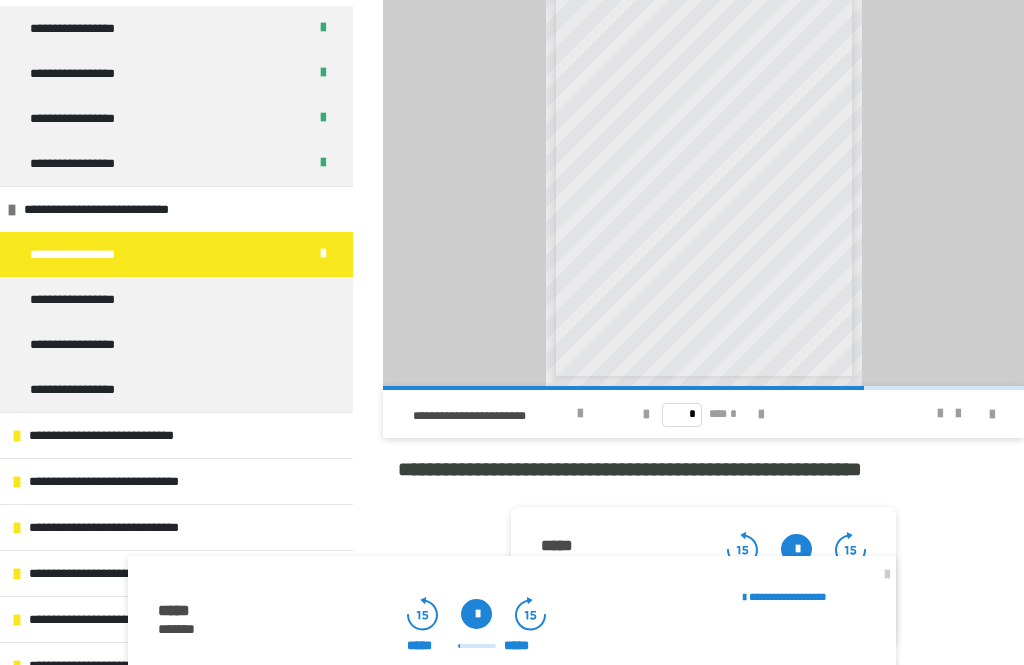 click at bounding box center (761, 415) 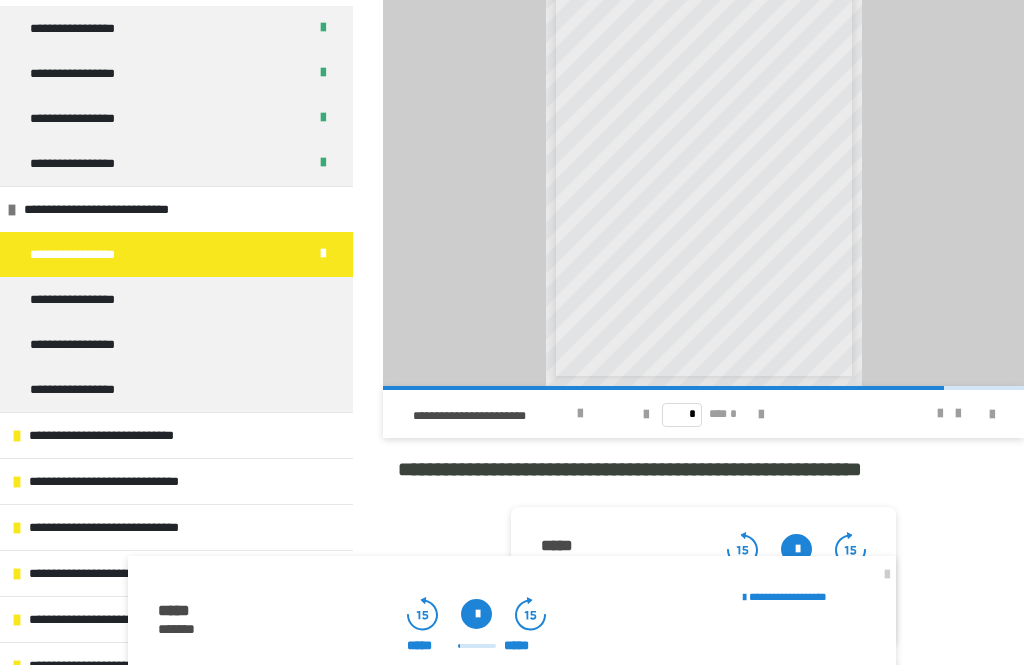 click at bounding box center [761, 415] 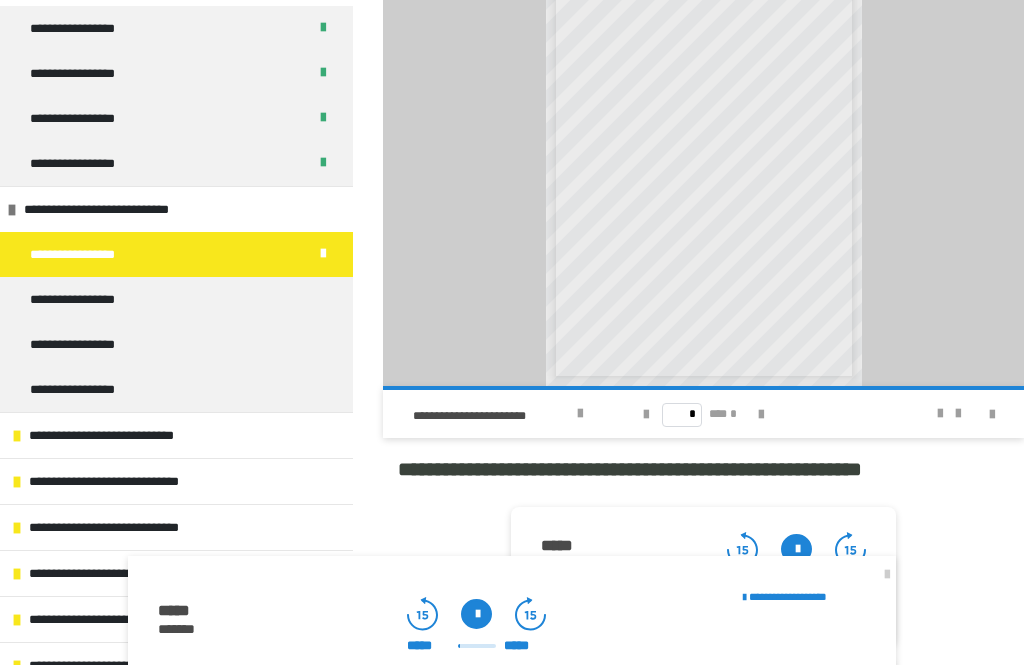 click at bounding box center [940, 414] 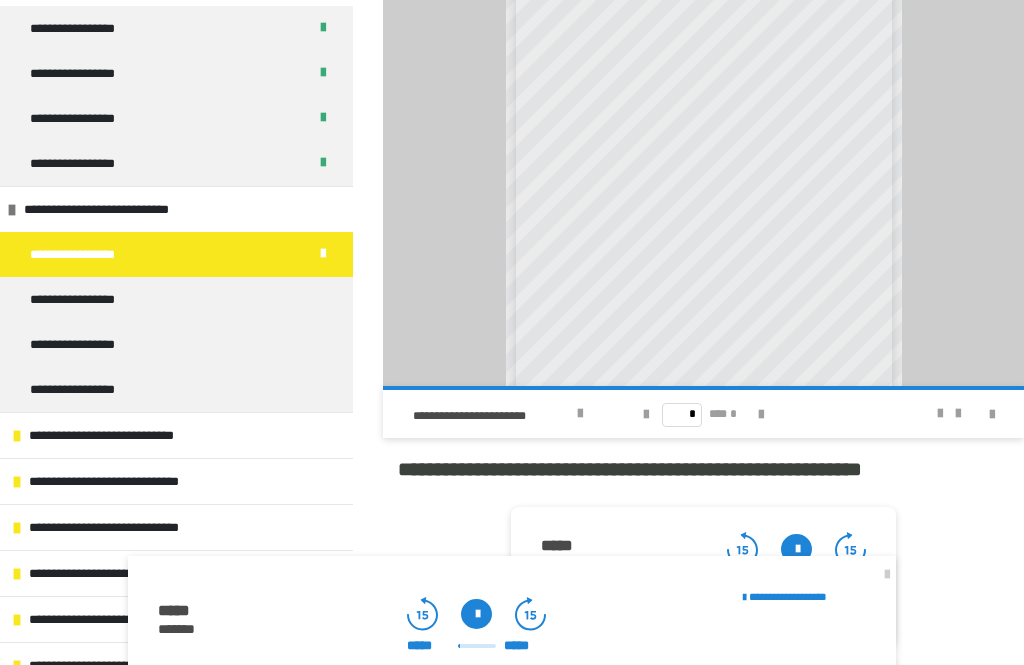 click at bounding box center [940, 414] 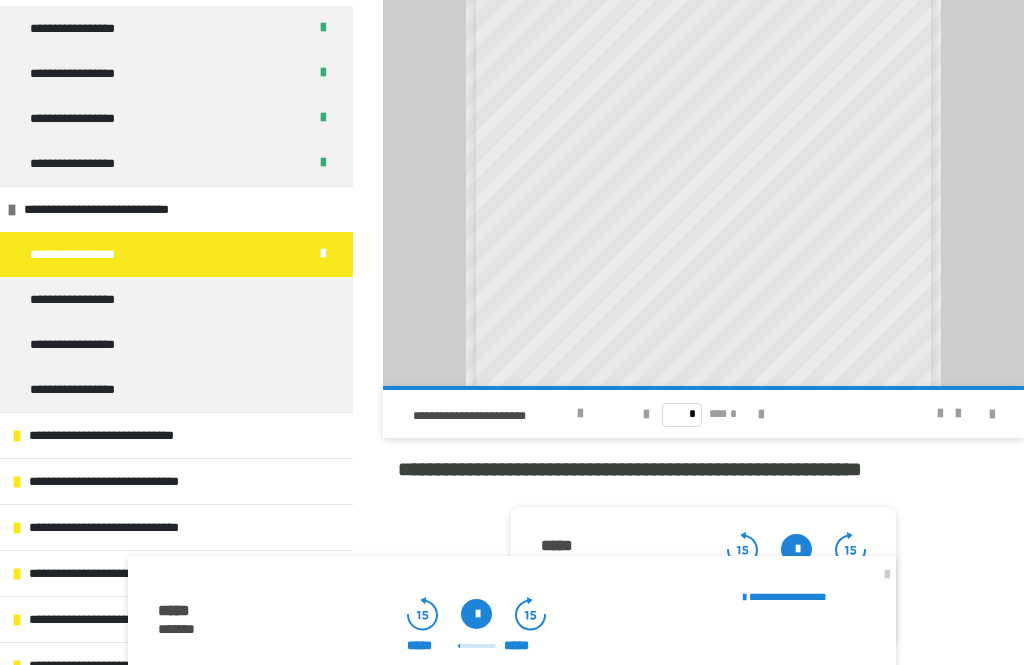 click at bounding box center [940, 414] 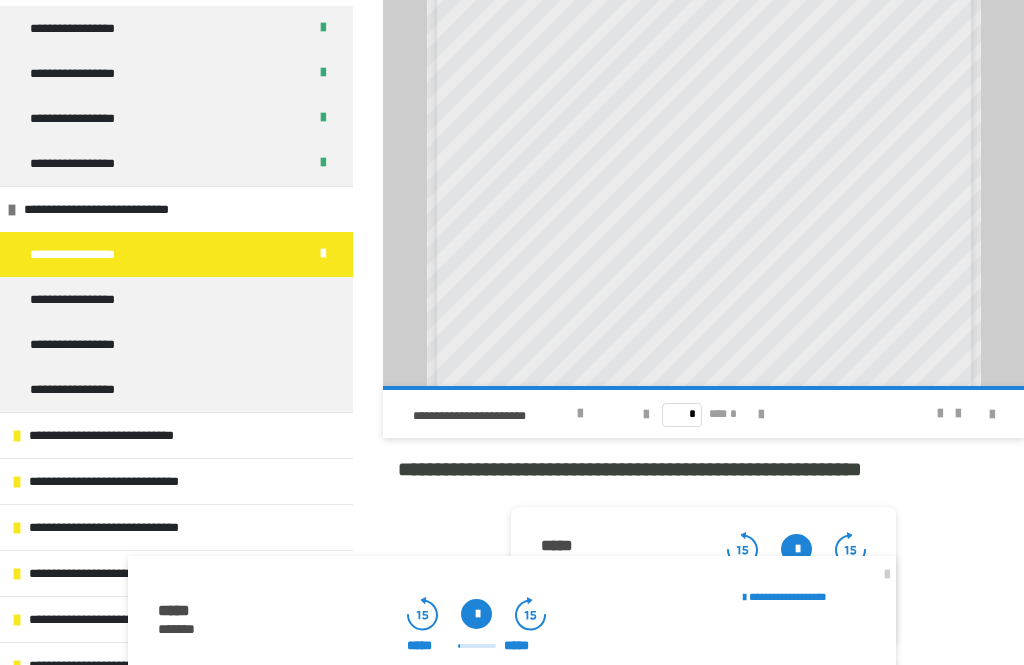 scroll, scrollTop: 124, scrollLeft: 0, axis: vertical 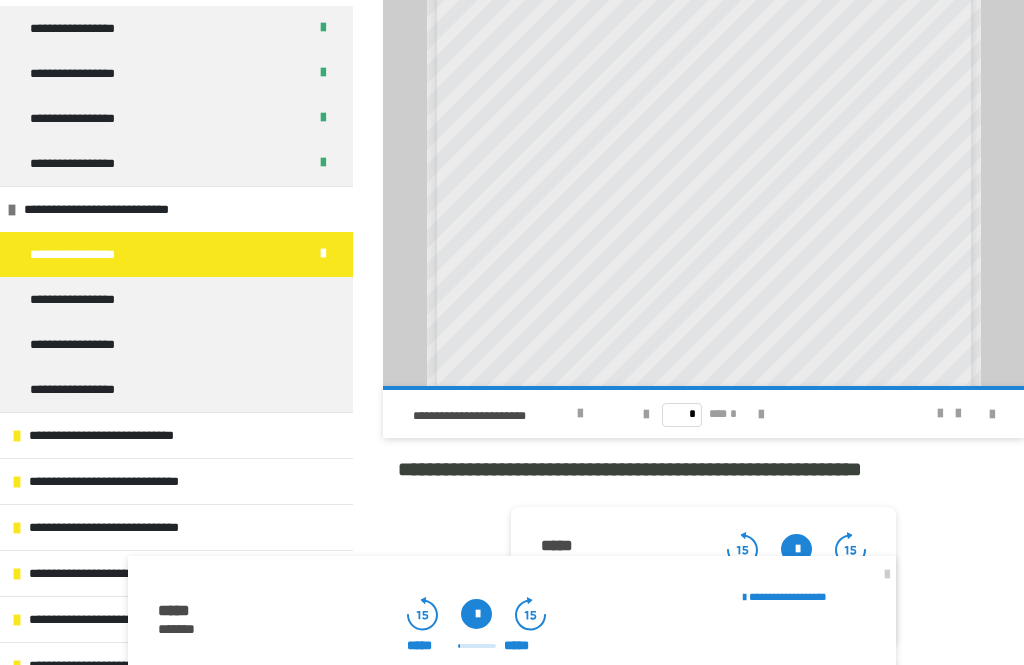 click at bounding box center (476, 614) 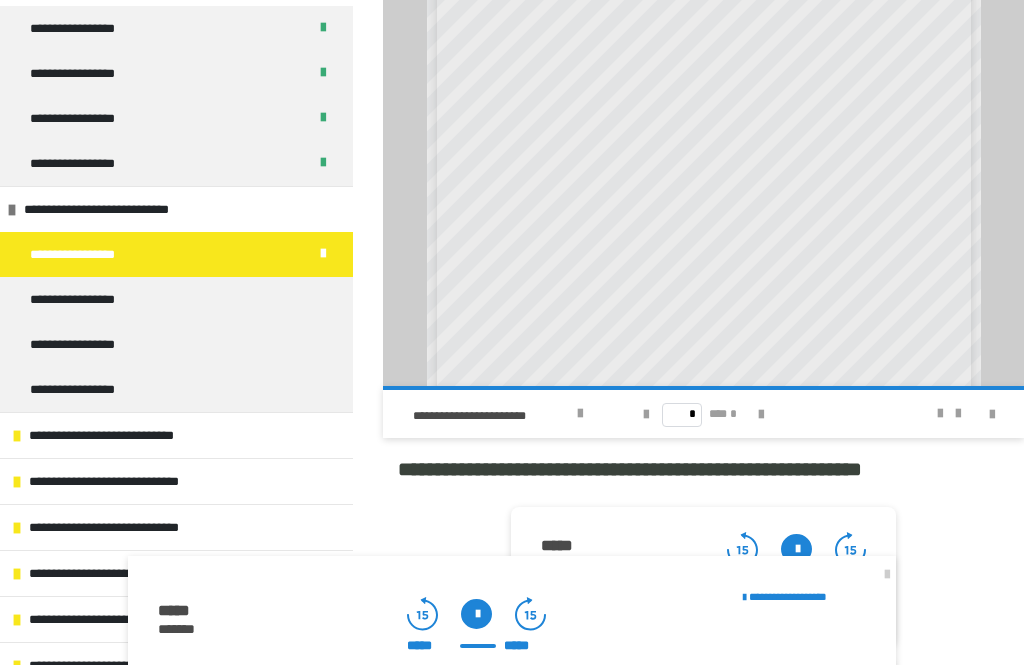 click at bounding box center [887, 575] 